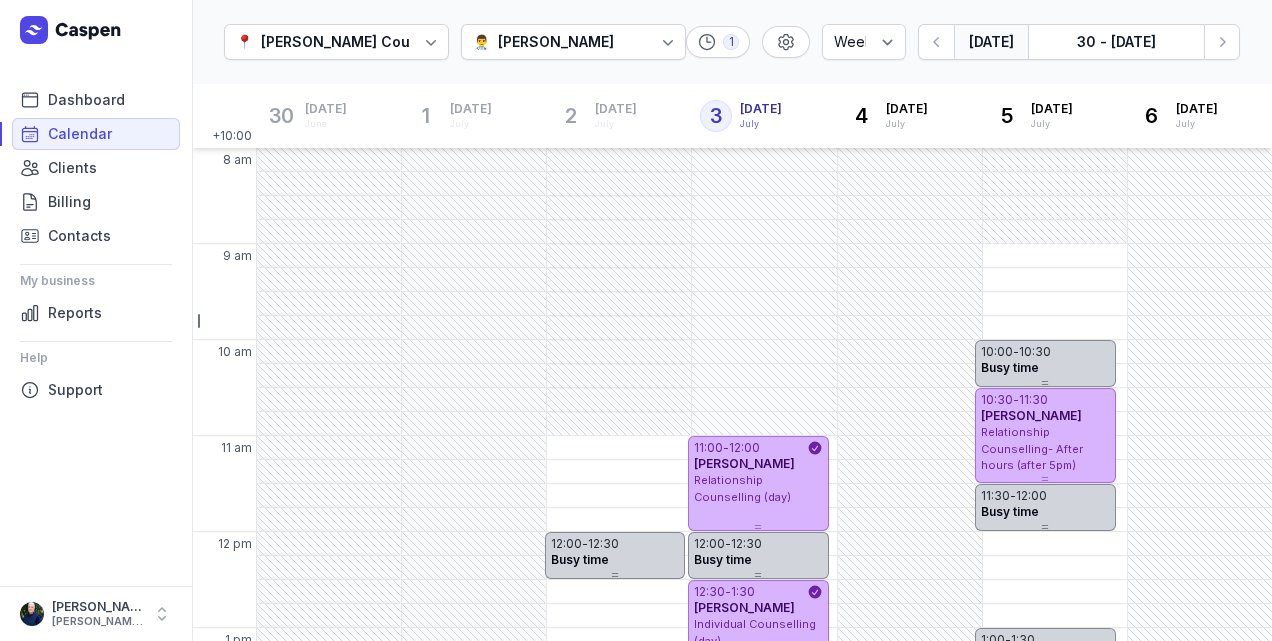 select on "week" 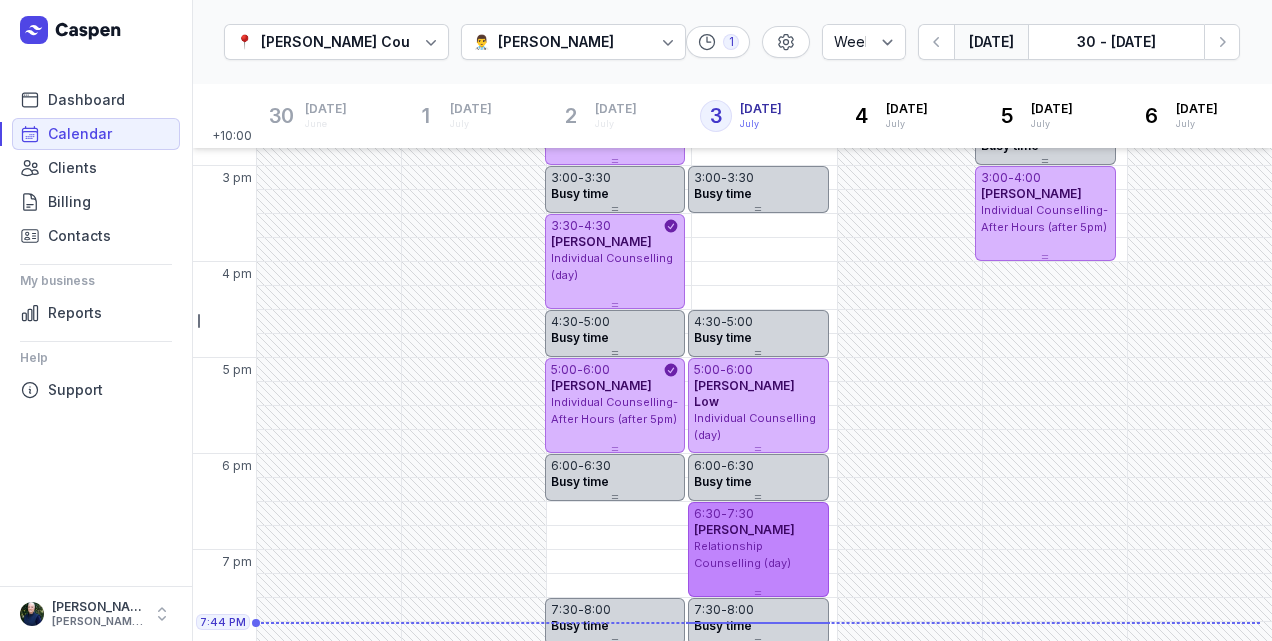 scroll, scrollTop: 658, scrollLeft: 0, axis: vertical 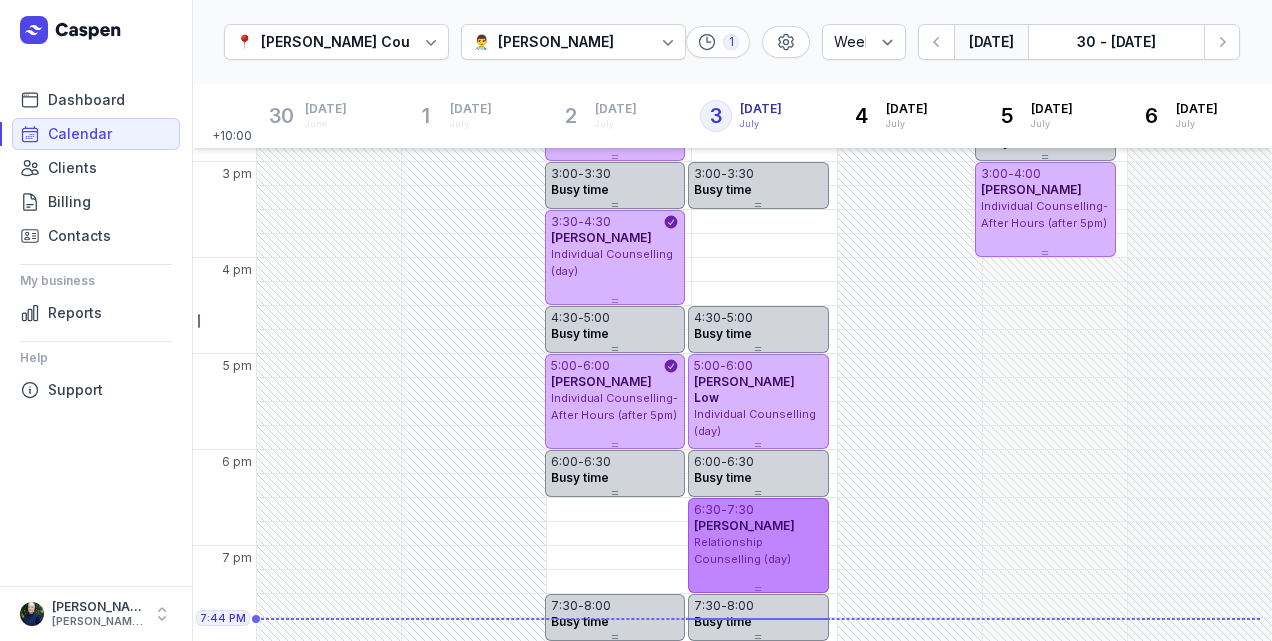click on "Relationship Counselling (day)" at bounding box center (742, 550) 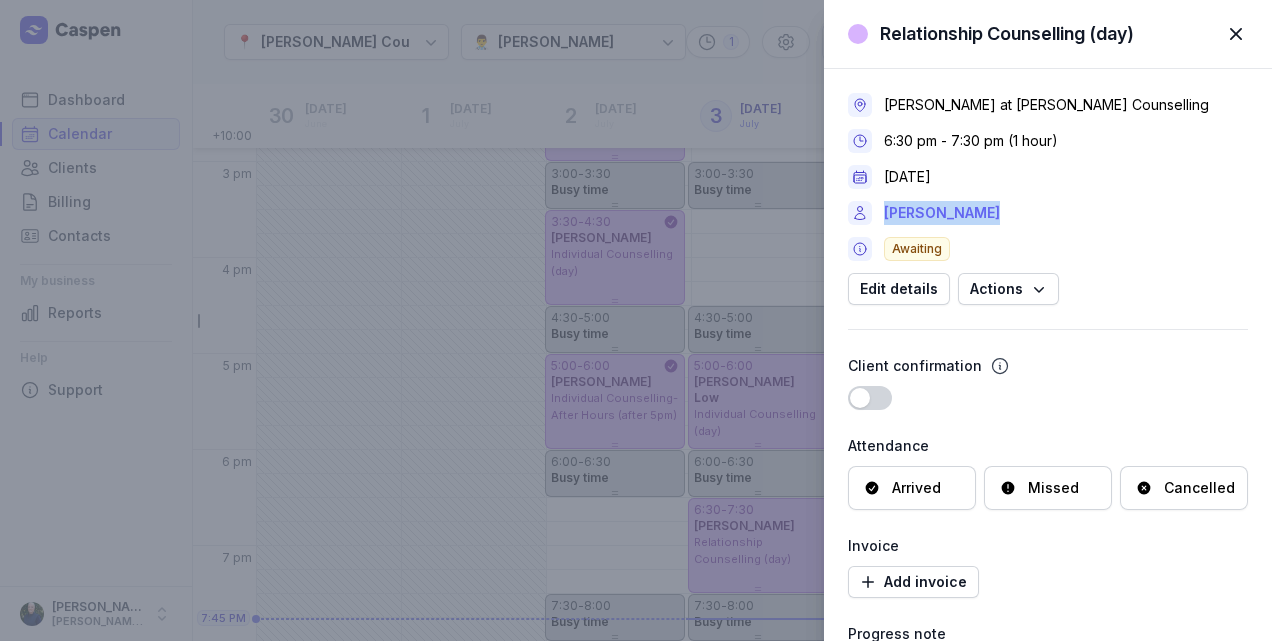 drag, startPoint x: 984, startPoint y: 212, endPoint x: 887, endPoint y: 213, distance: 97.00516 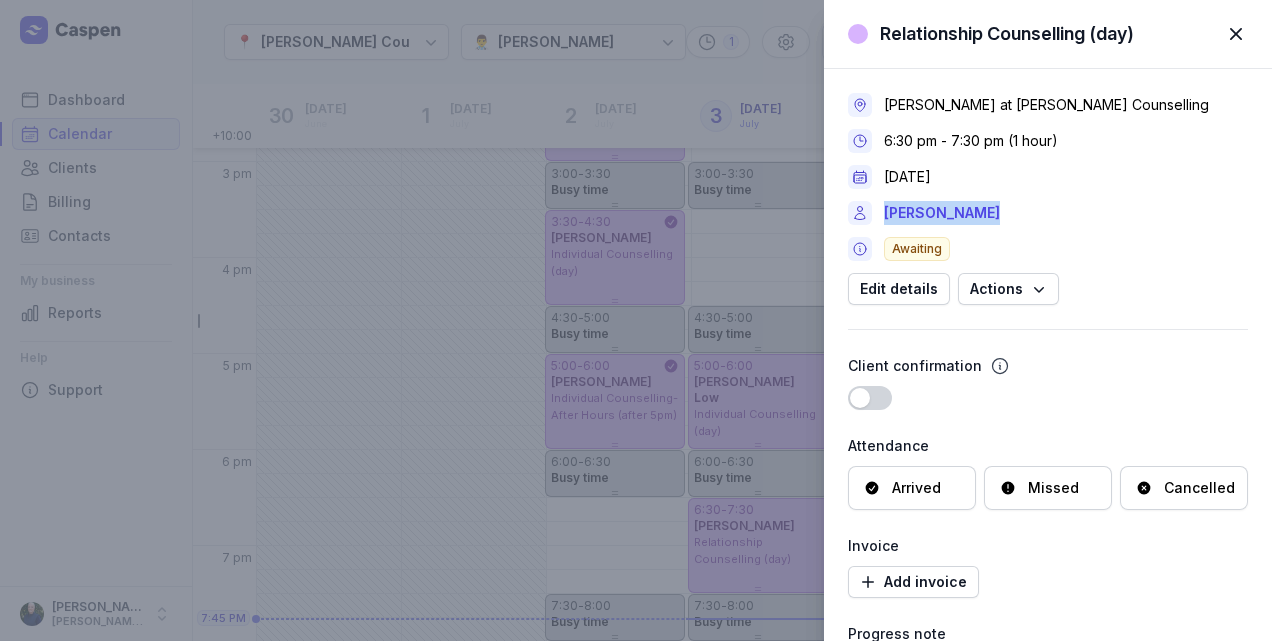click at bounding box center (1236, 34) 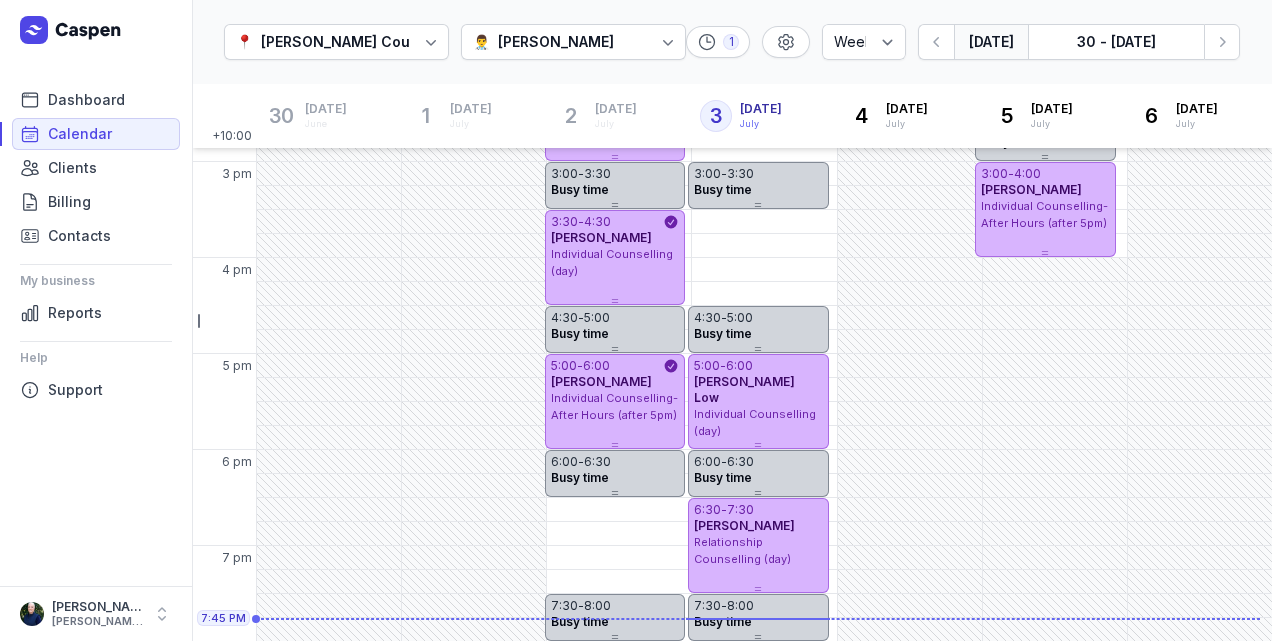 click 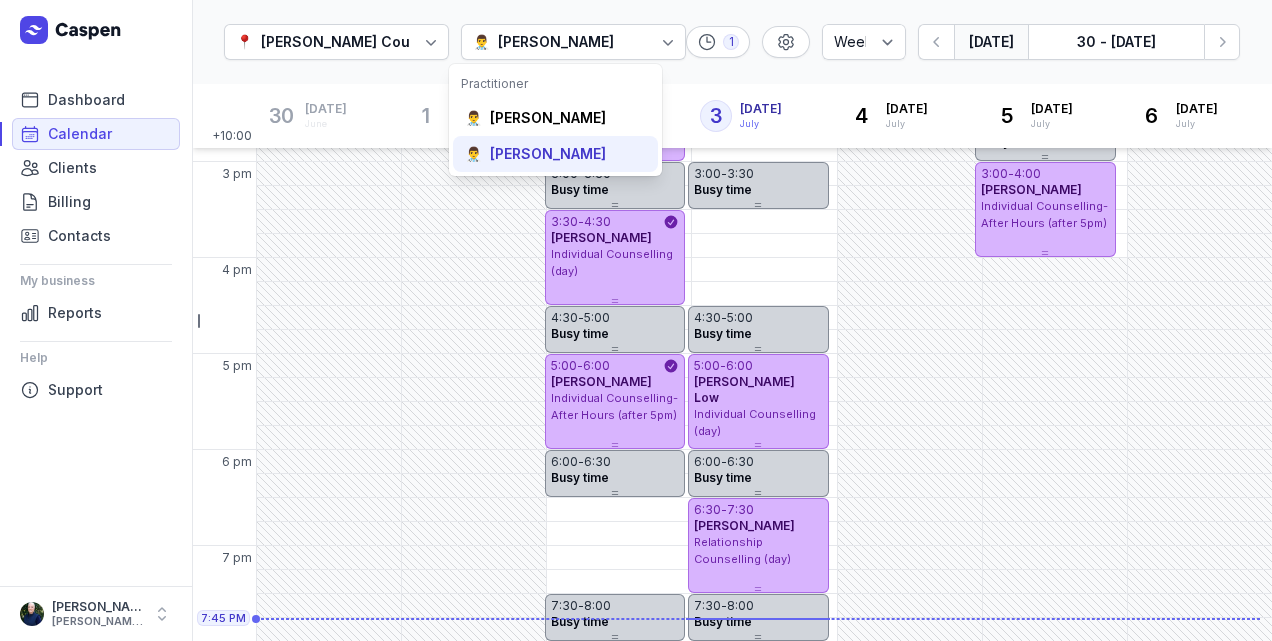 click on "[PERSON_NAME]" at bounding box center (548, 154) 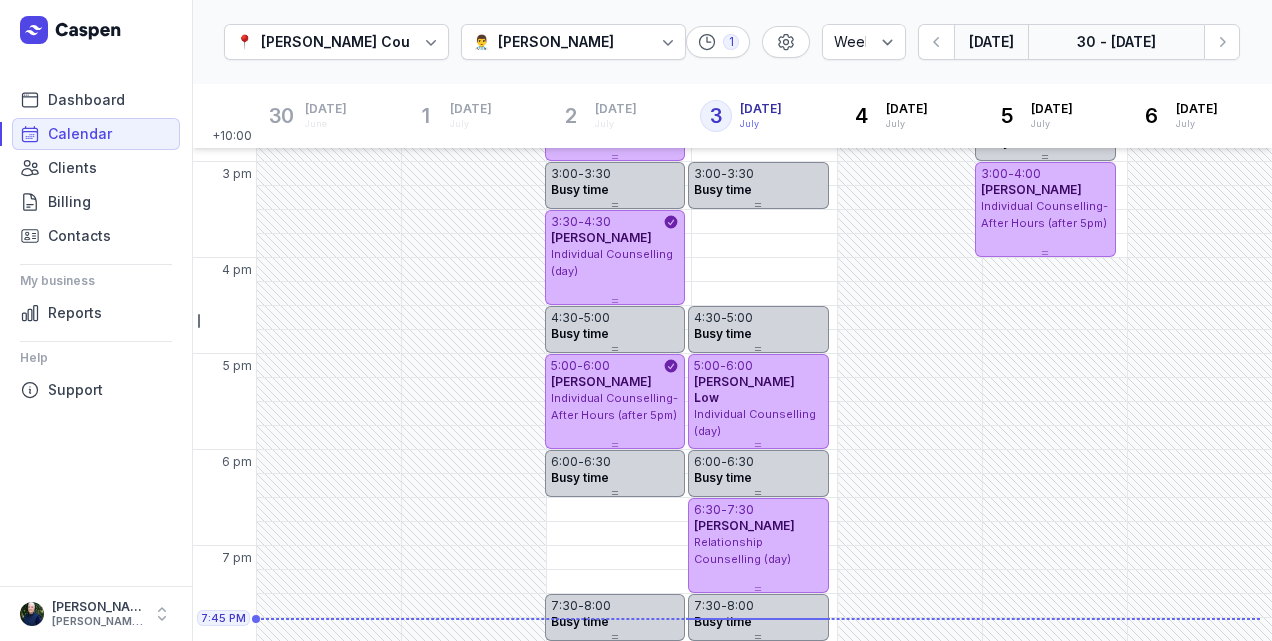 click on "30 - [DATE]" 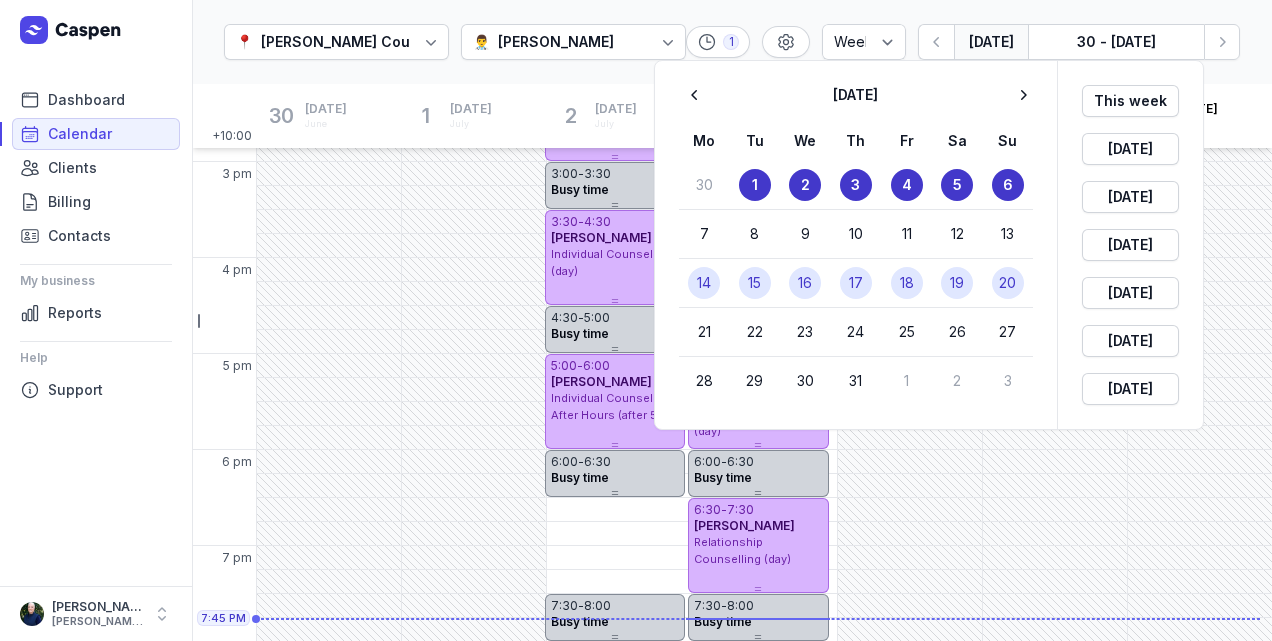 click on "17" at bounding box center (856, 283) 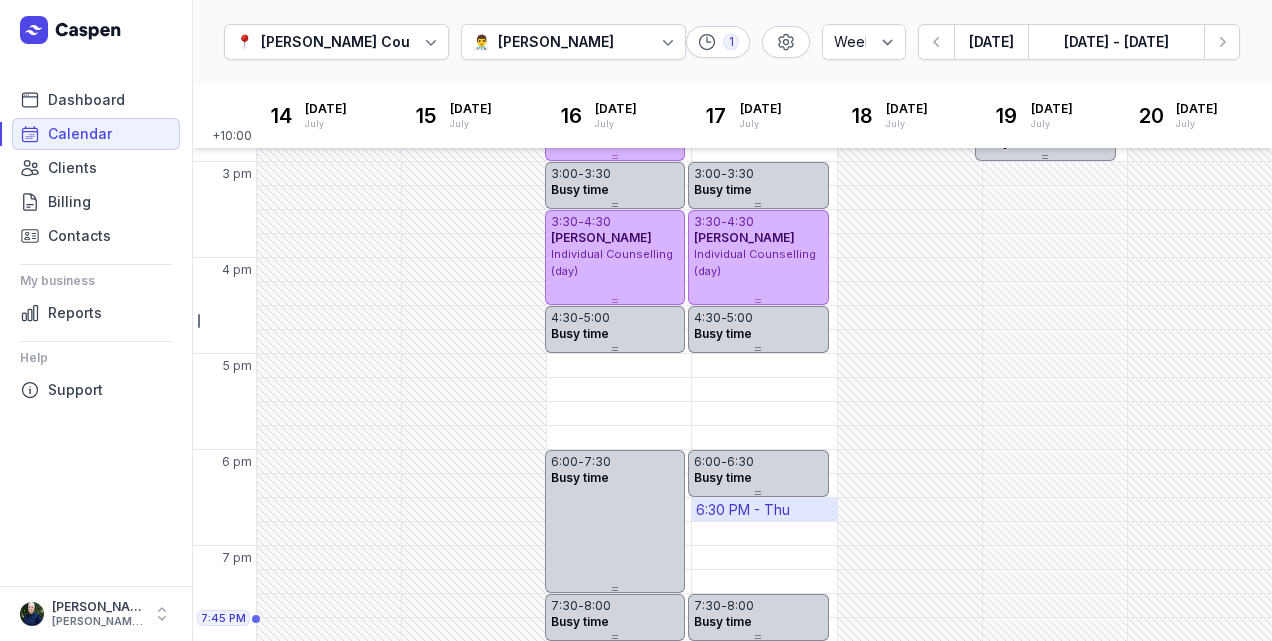 click on "6:30 PM - Thu" at bounding box center [743, 510] 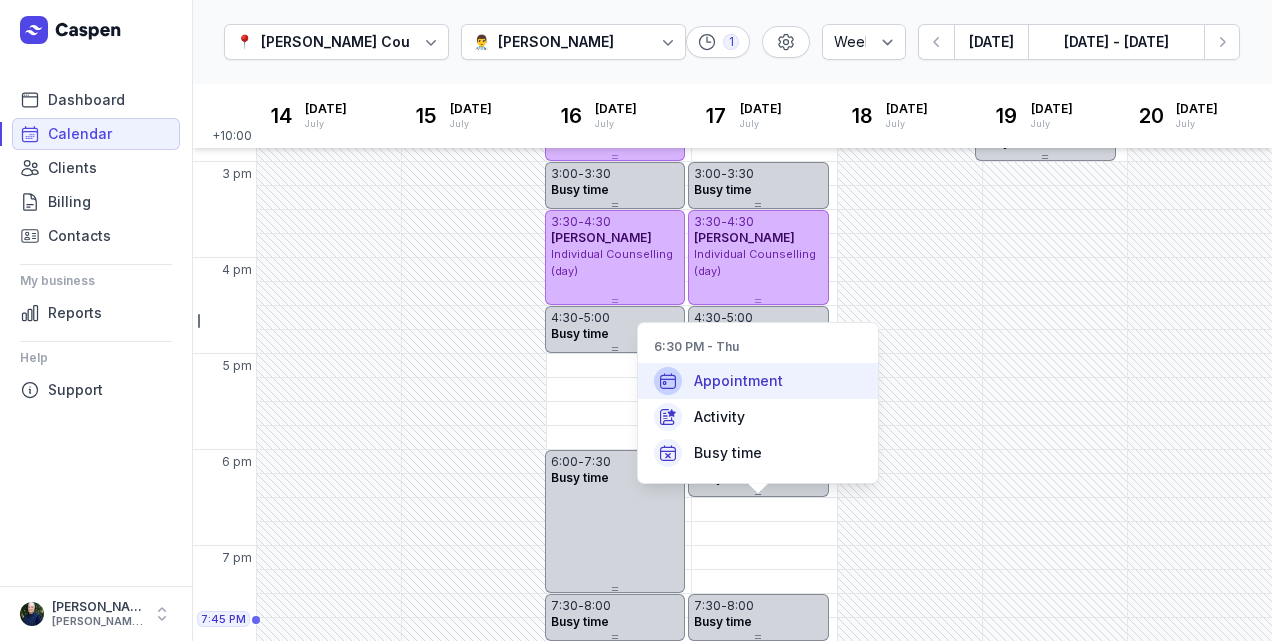 click on "Appointment" at bounding box center (738, 381) 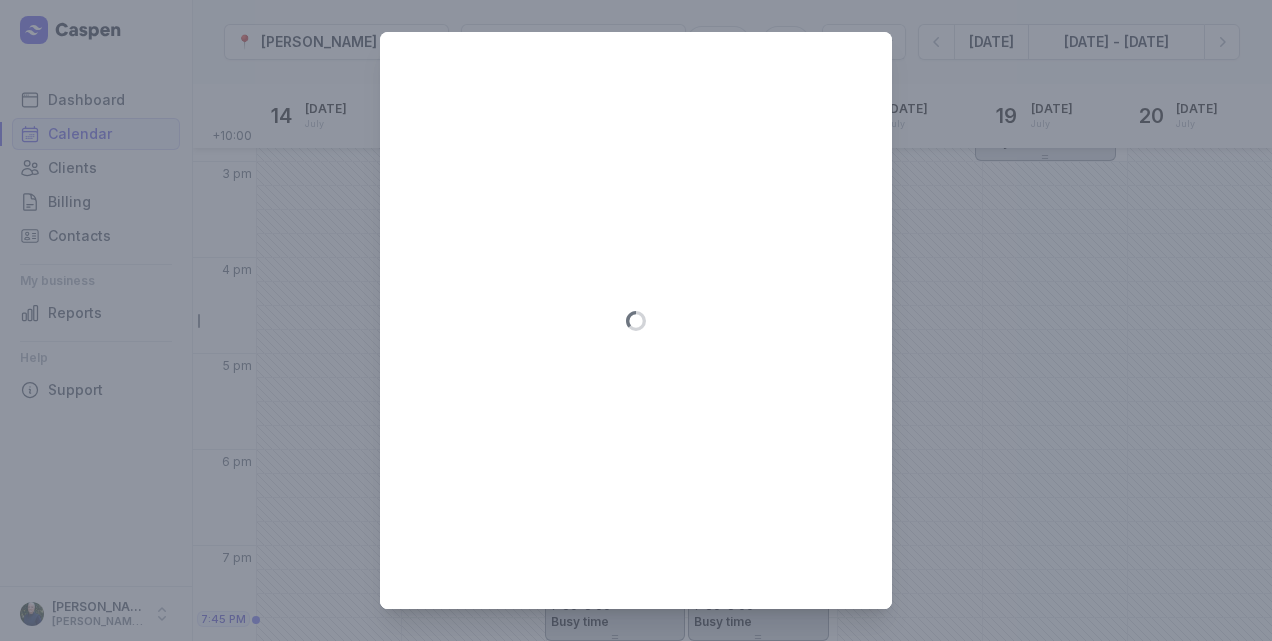 type on "[DATE]" 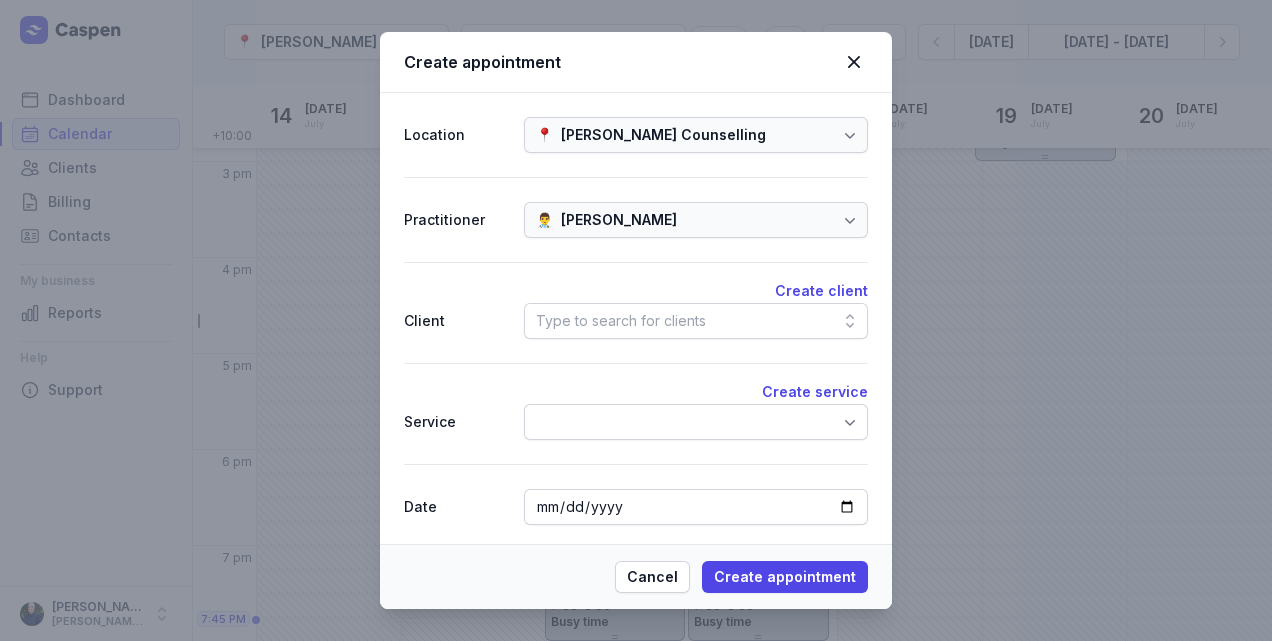 drag, startPoint x: 590, startPoint y: 312, endPoint x: 564, endPoint y: 324, distance: 28.635643 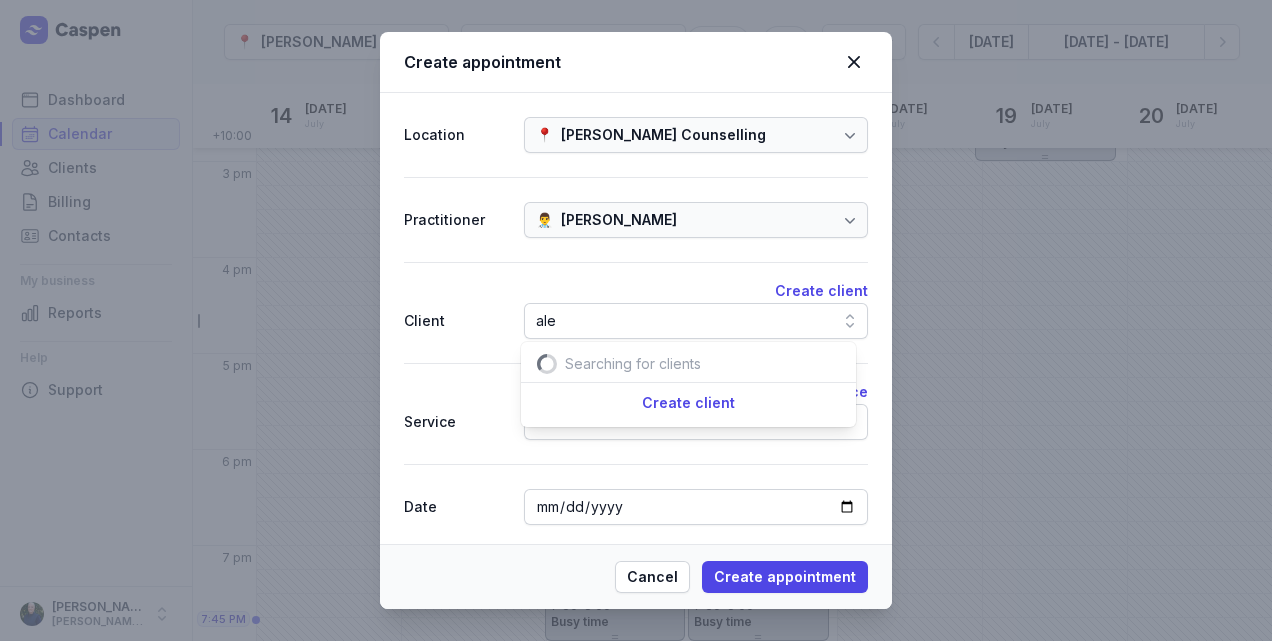 scroll, scrollTop: 0, scrollLeft: 17, axis: horizontal 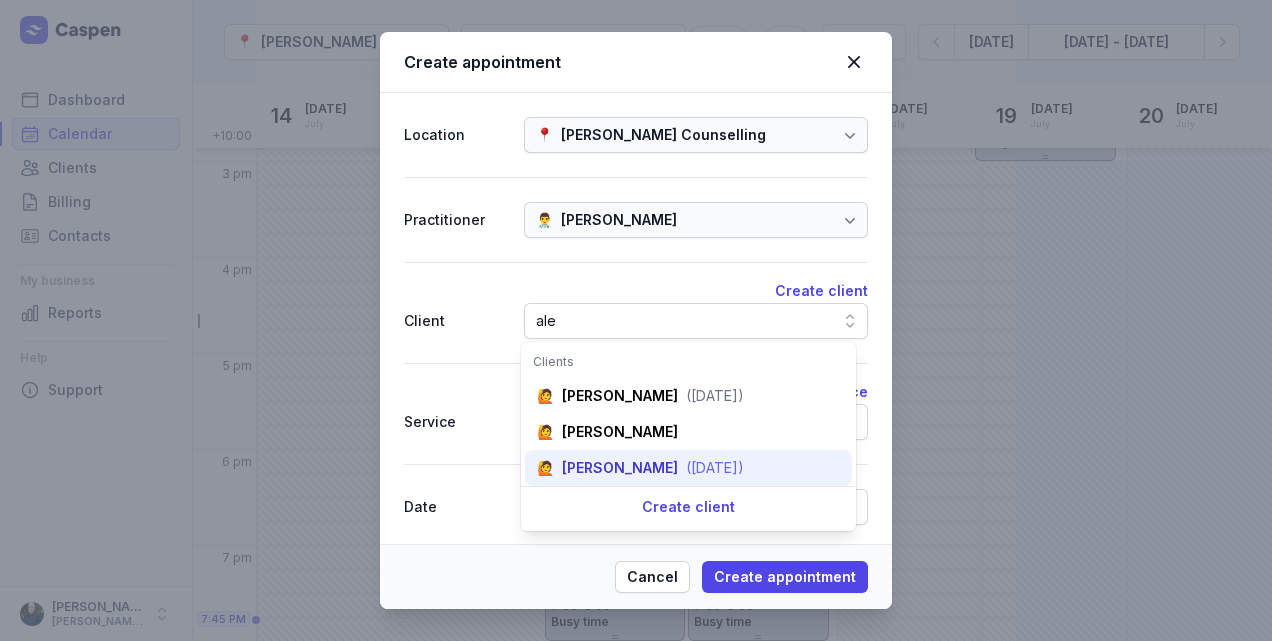 type on "ale" 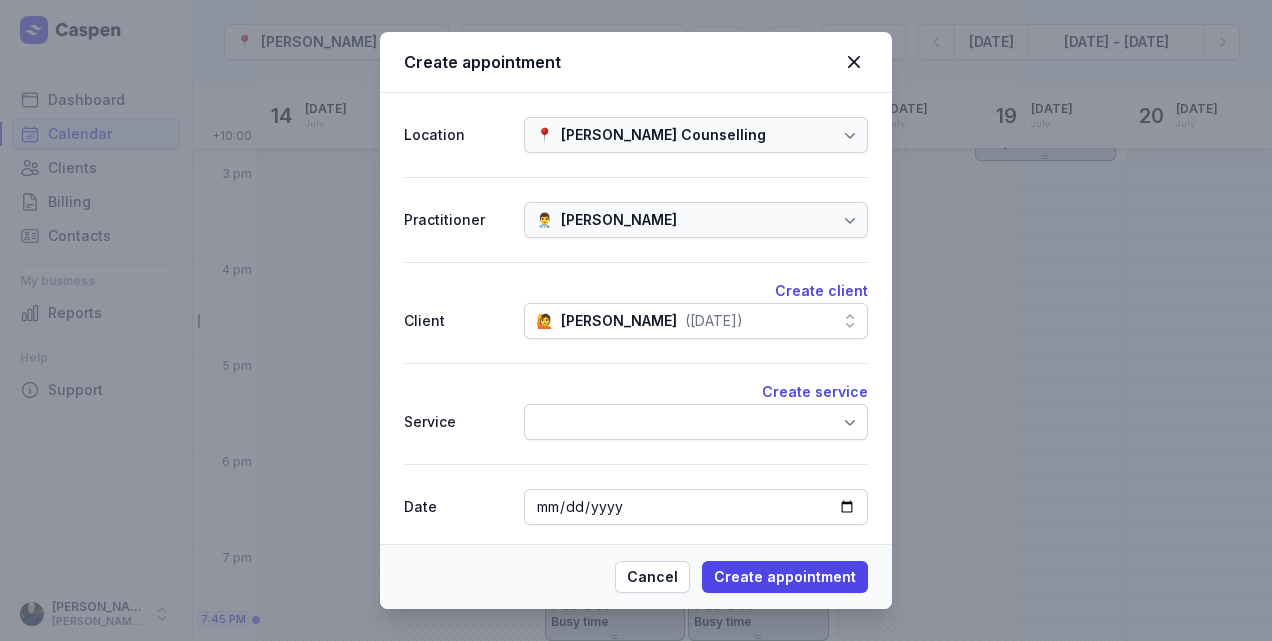 click at bounding box center (696, 422) 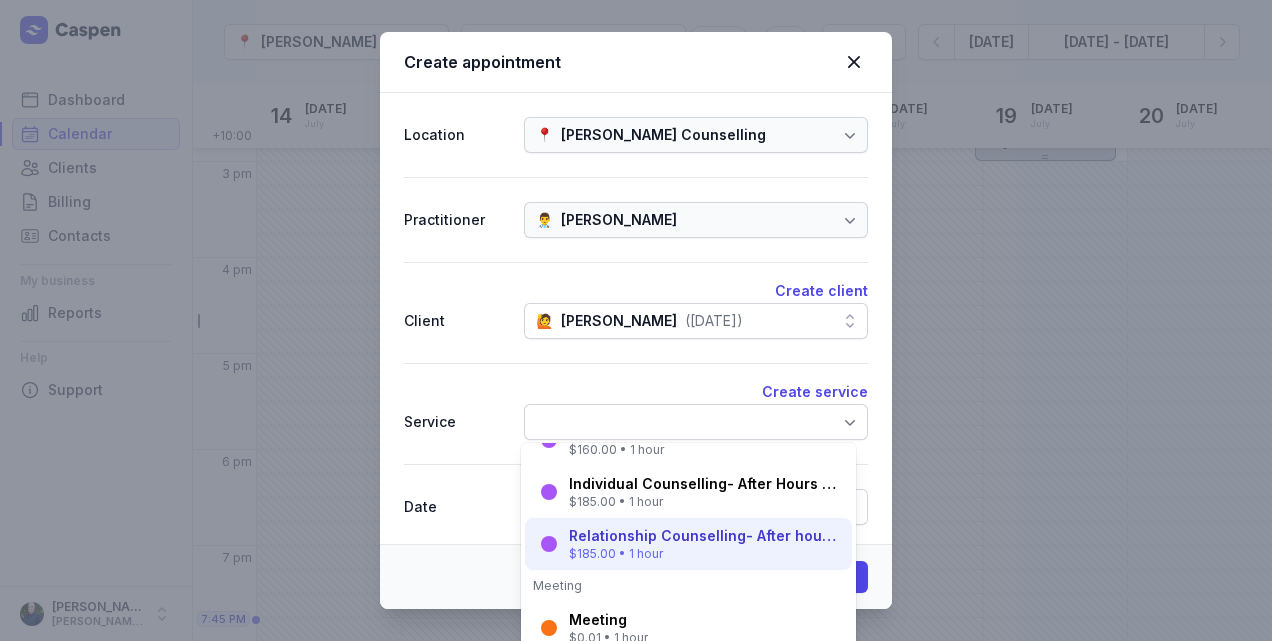 scroll, scrollTop: 166, scrollLeft: 0, axis: vertical 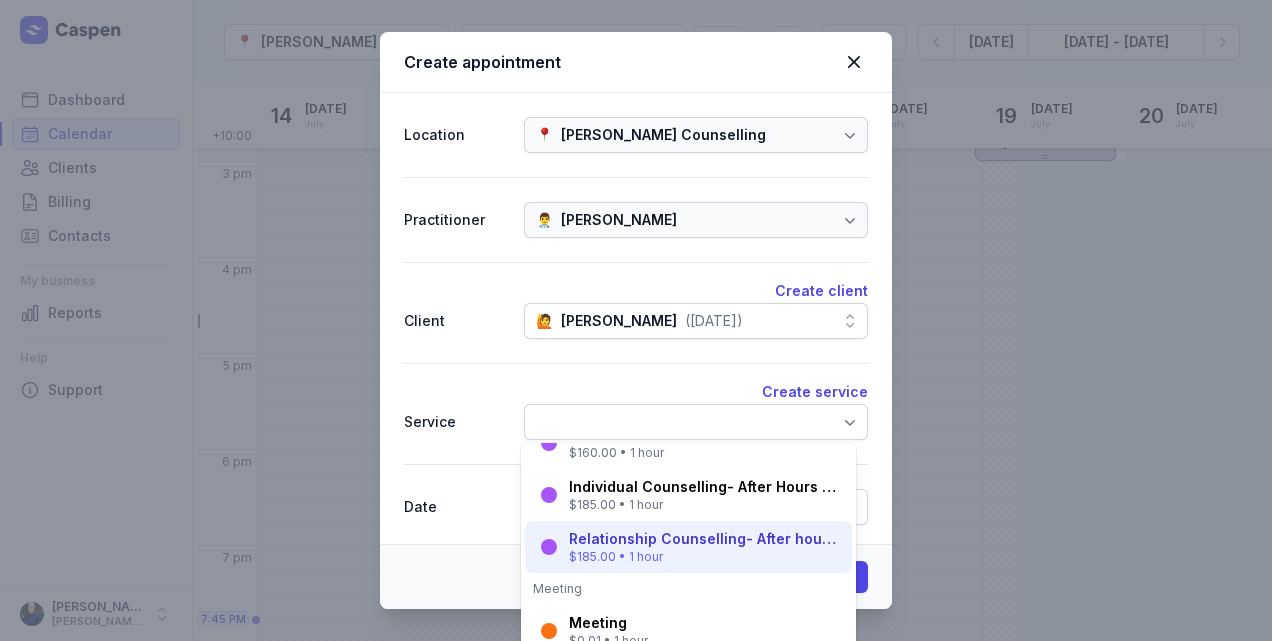 click on "Relationship Counselling- After hours (after 5pm)" at bounding box center [704, 539] 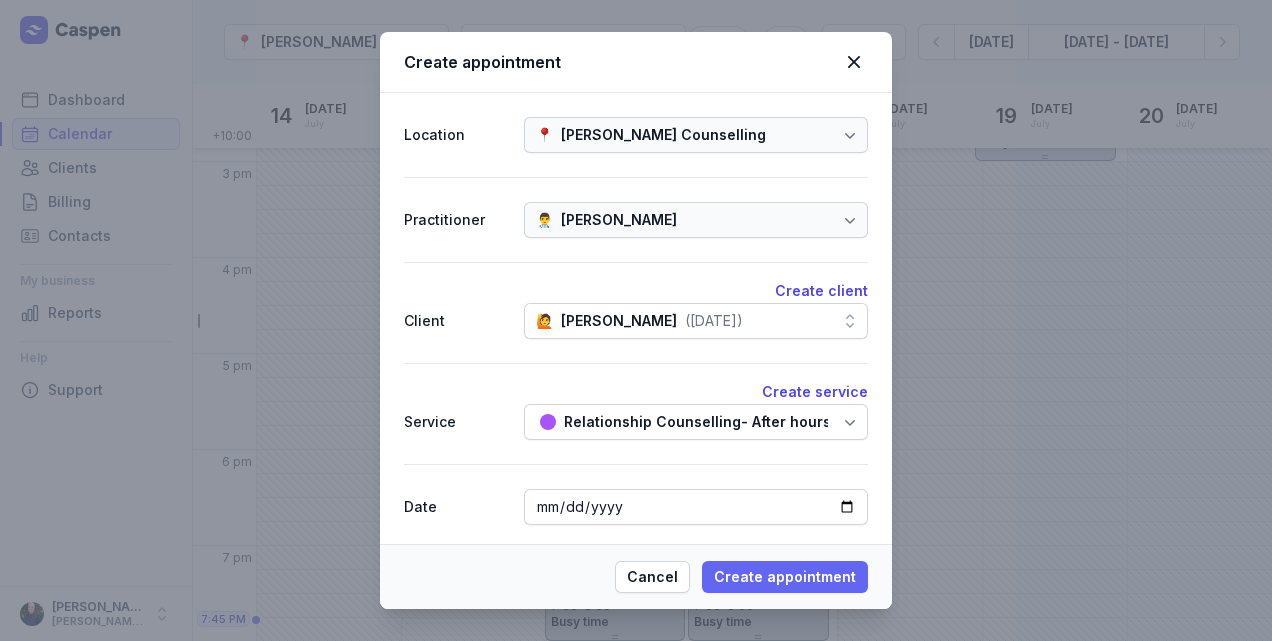 click on "Create appointment" at bounding box center [785, 577] 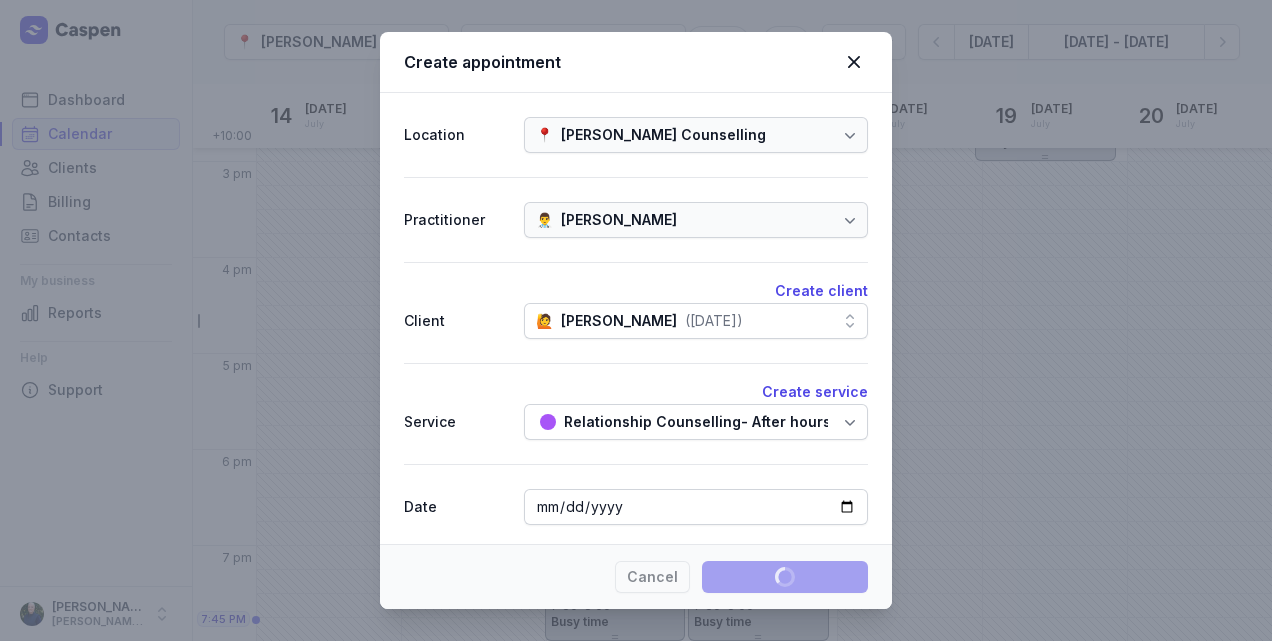 type 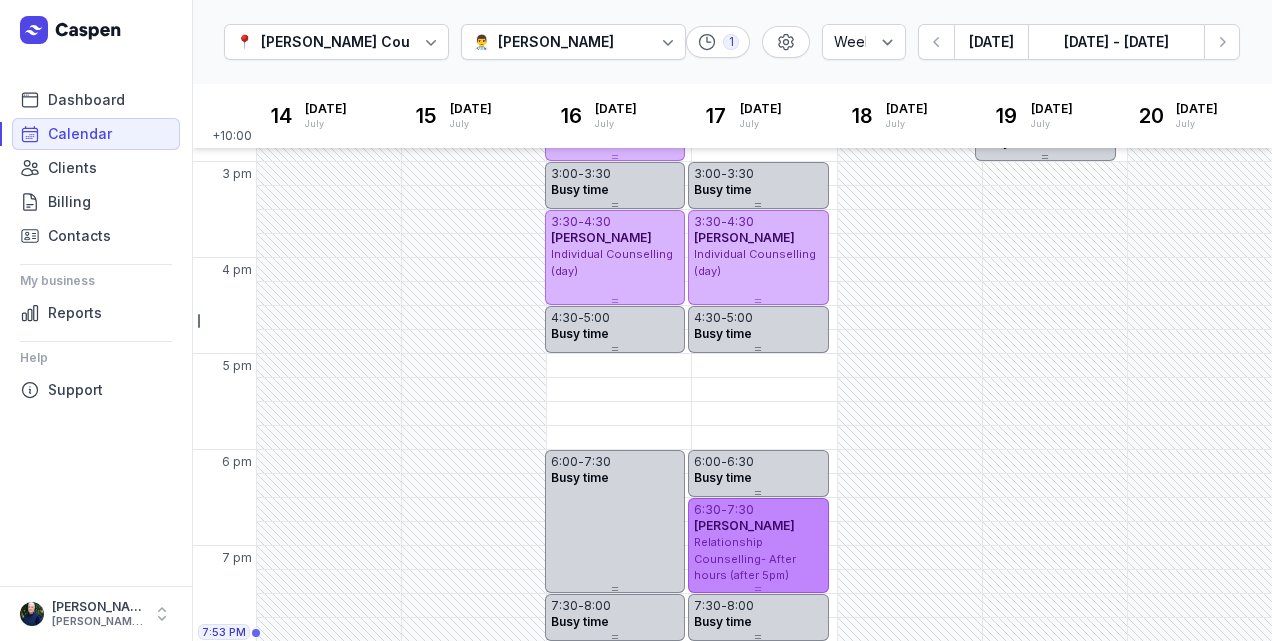 click on "7:30" at bounding box center [740, 510] 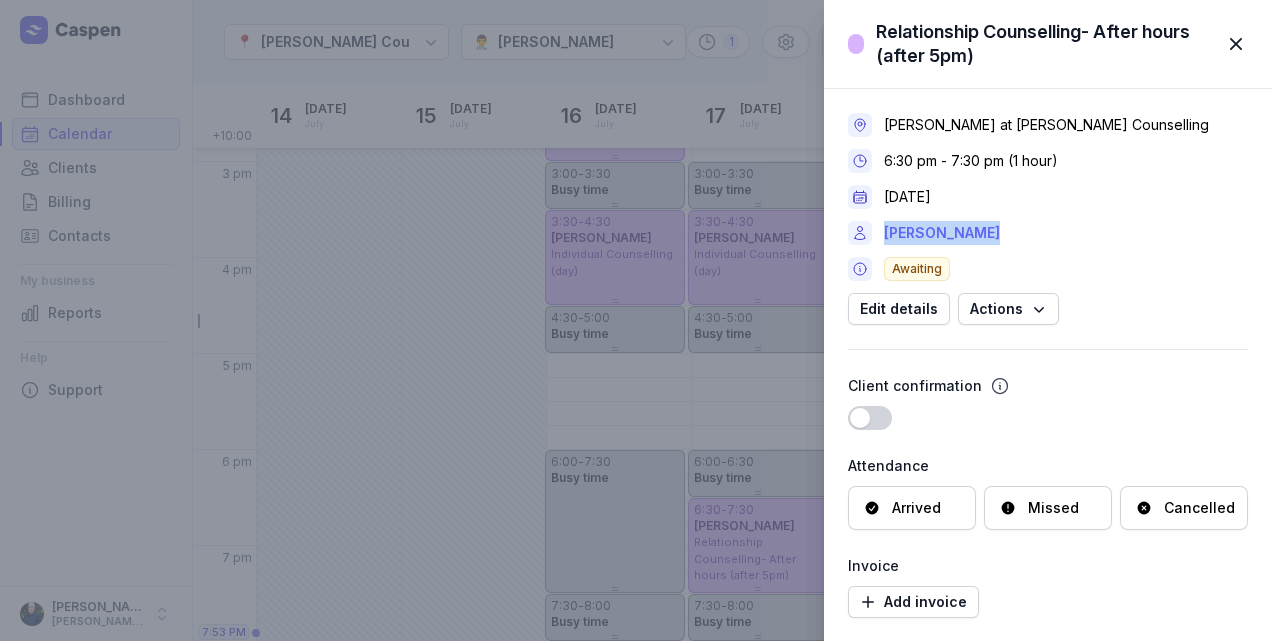 drag, startPoint x: 986, startPoint y: 234, endPoint x: 886, endPoint y: 236, distance: 100.02 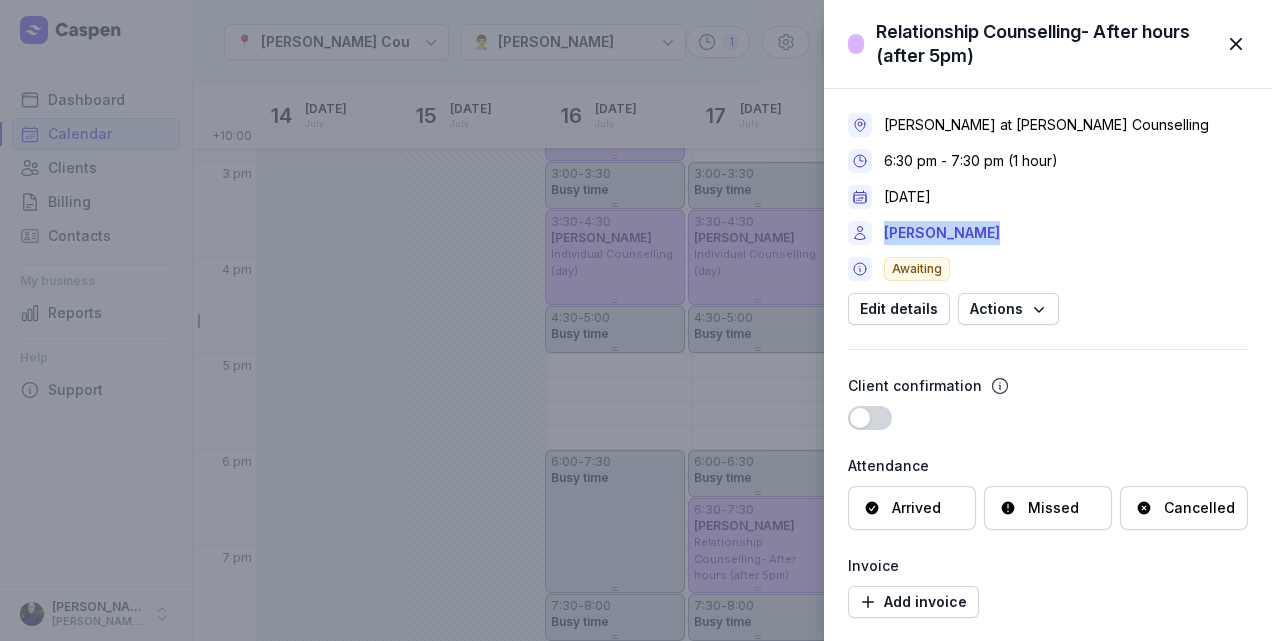 click at bounding box center (1236, 44) 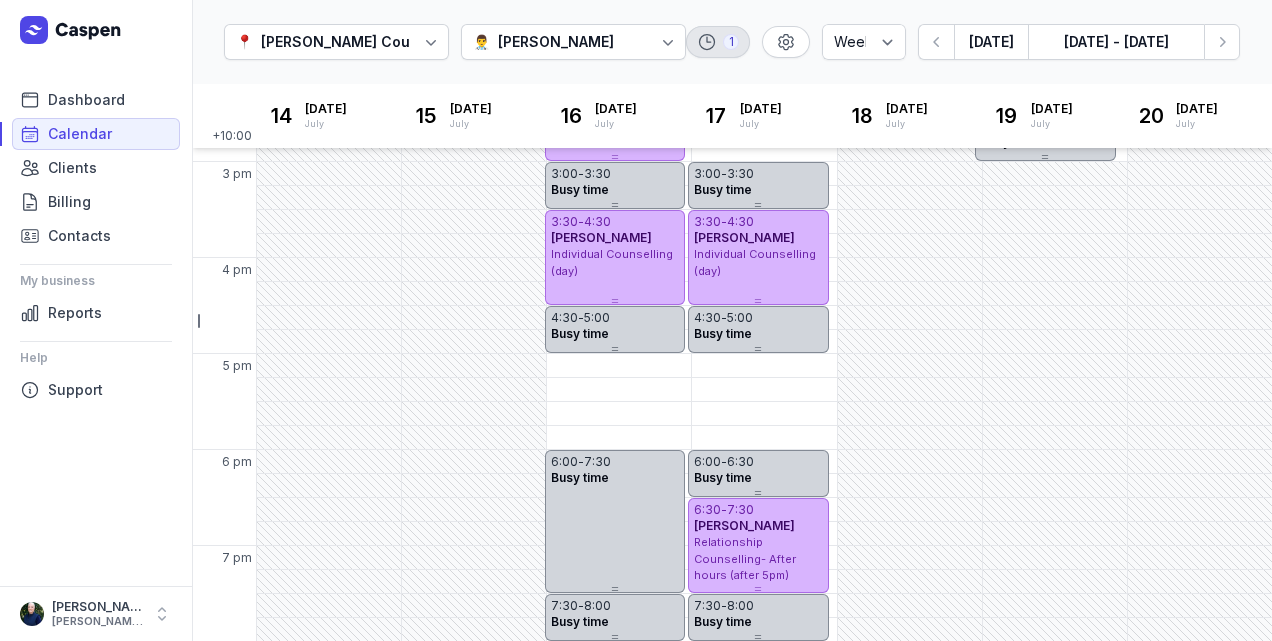 click on "1" at bounding box center [718, 42] 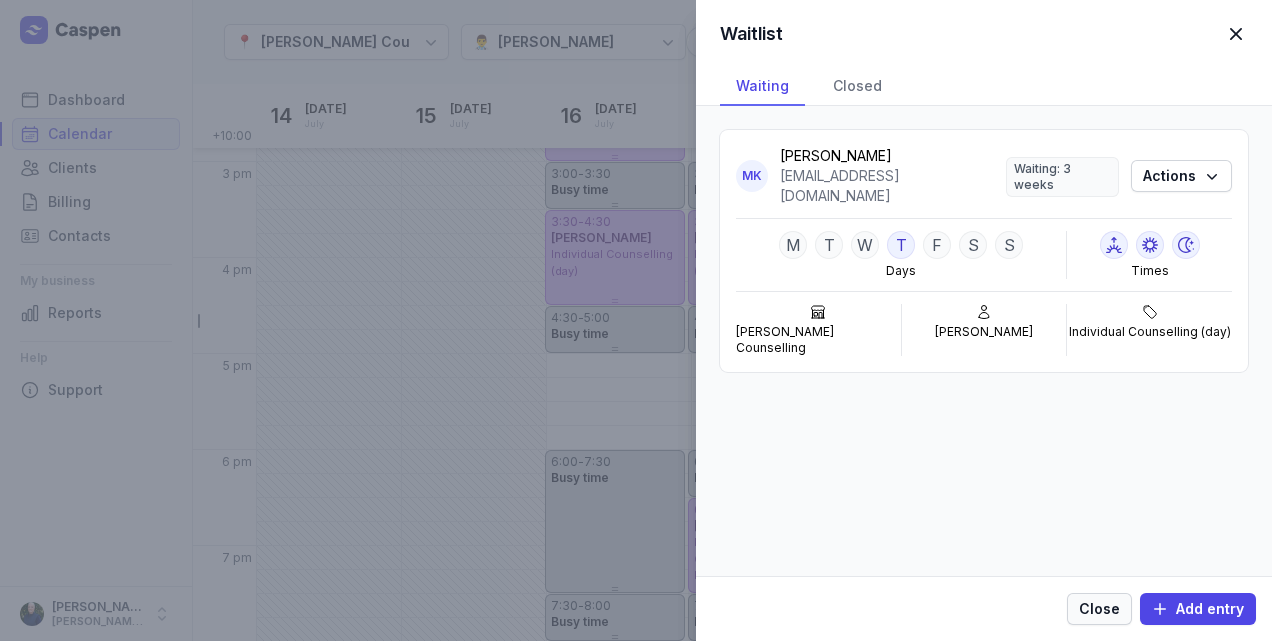 click on "Close" at bounding box center (1099, 609) 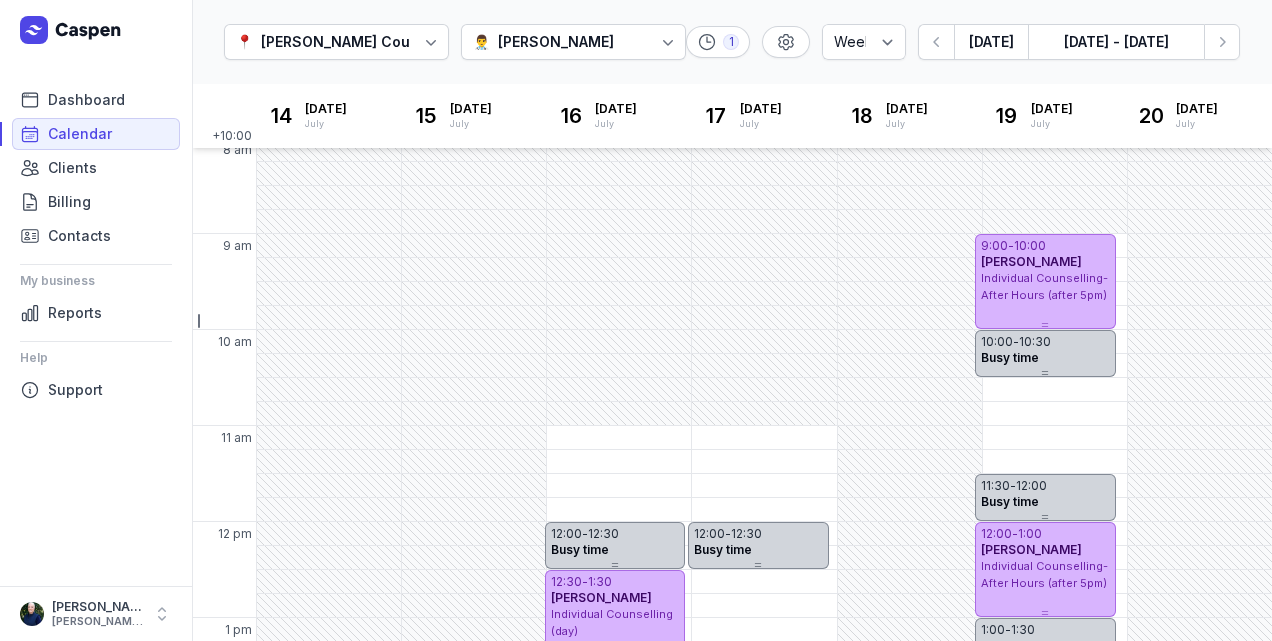 scroll, scrollTop: 0, scrollLeft: 0, axis: both 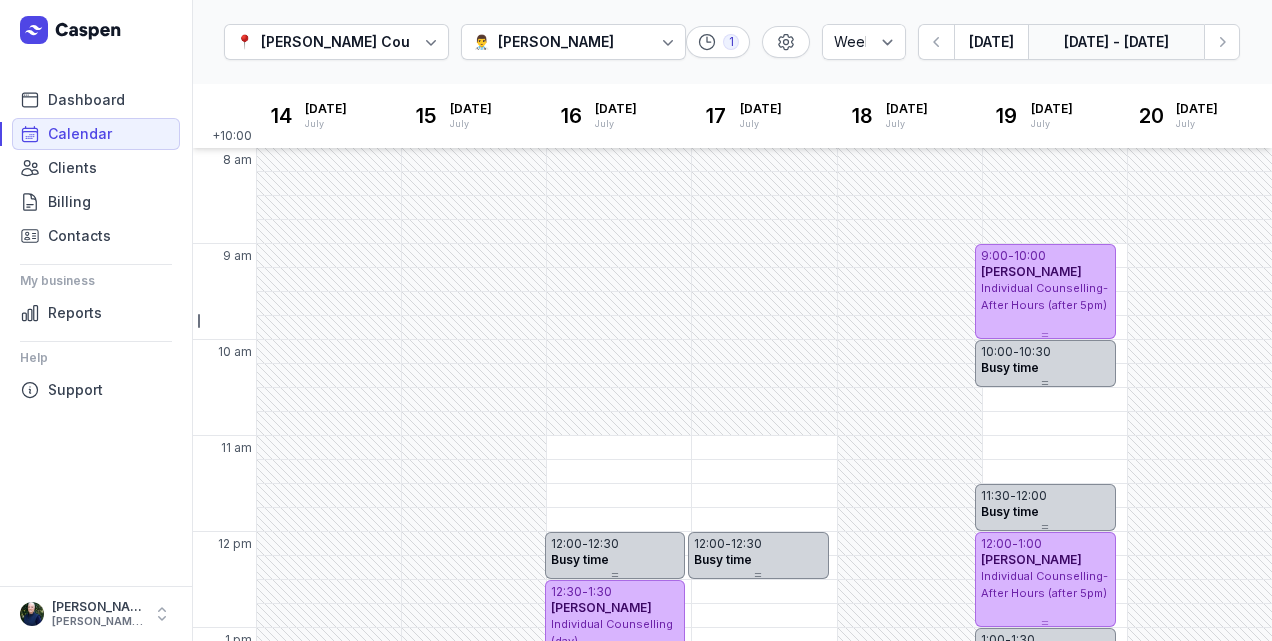 click on "[DATE] - [DATE]" 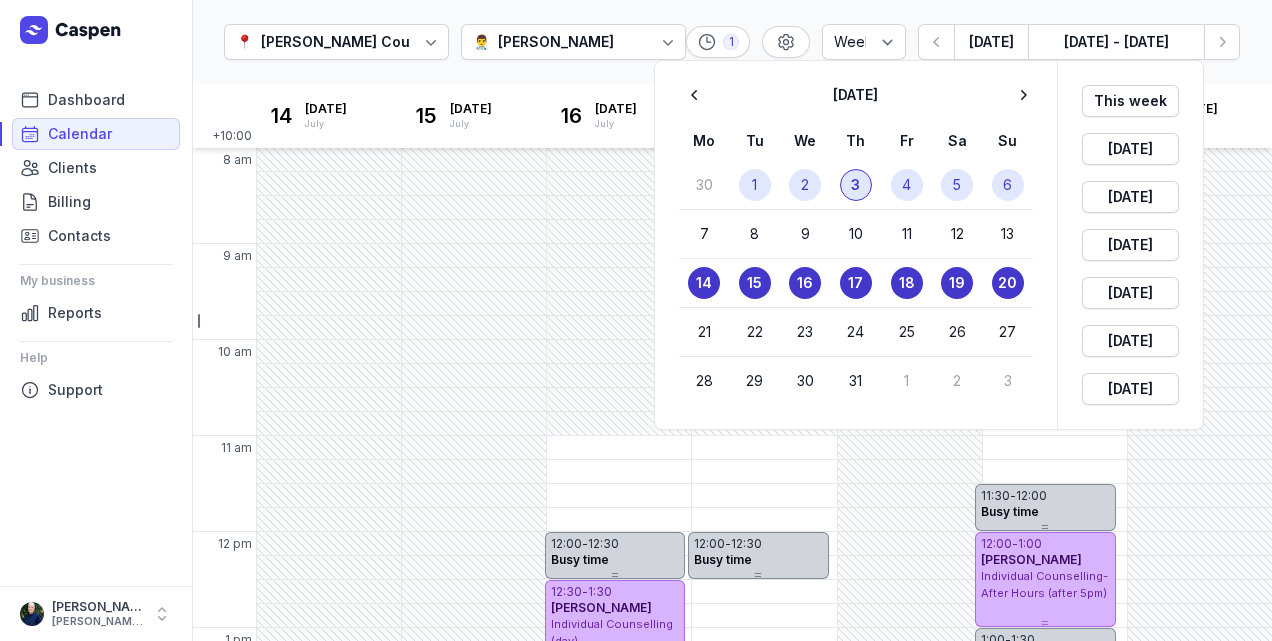 click on "1" at bounding box center [754, 185] 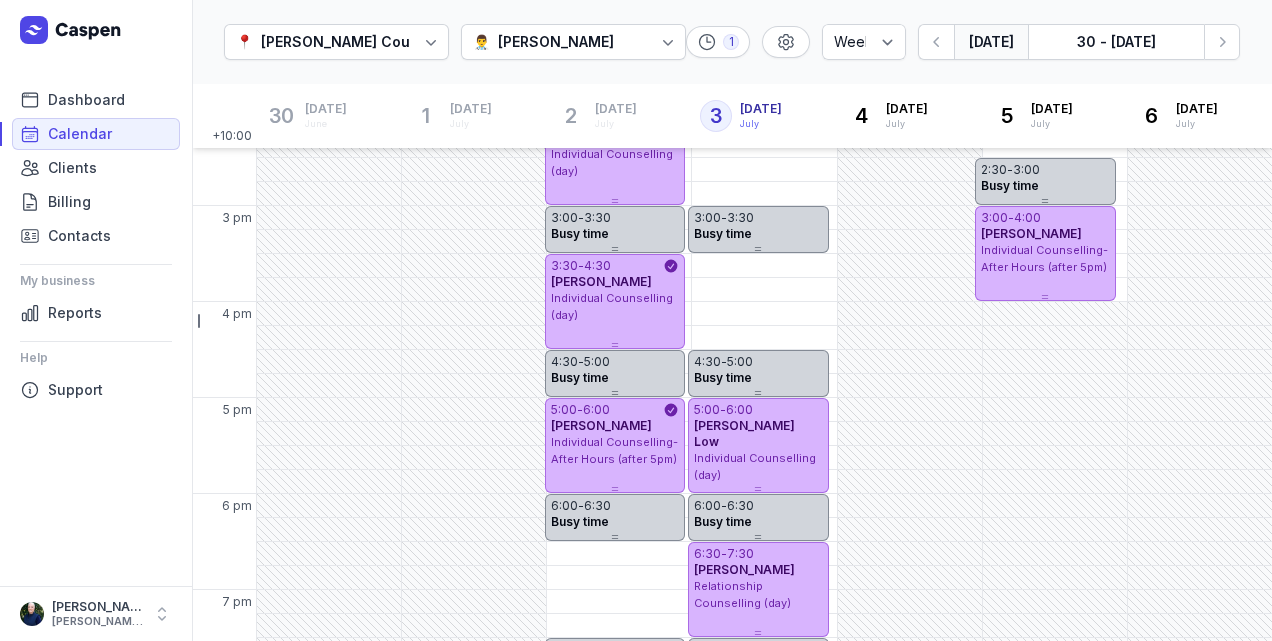 scroll, scrollTop: 666, scrollLeft: 0, axis: vertical 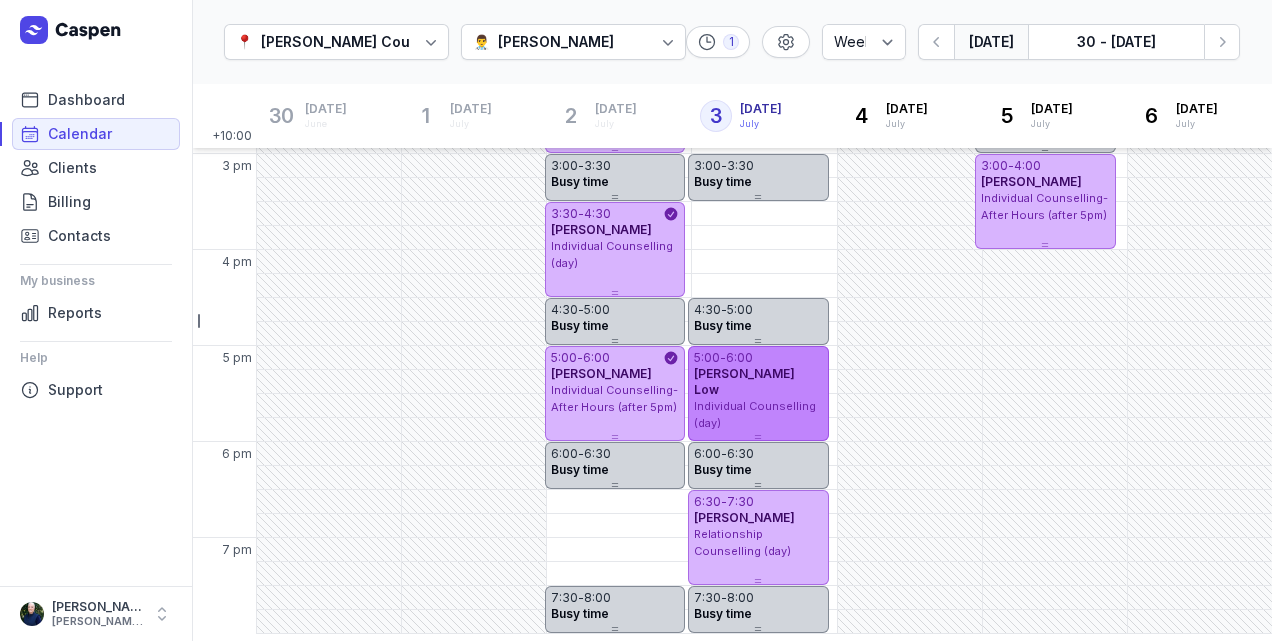 click on "Individual Counselling (day)" at bounding box center [758, 414] 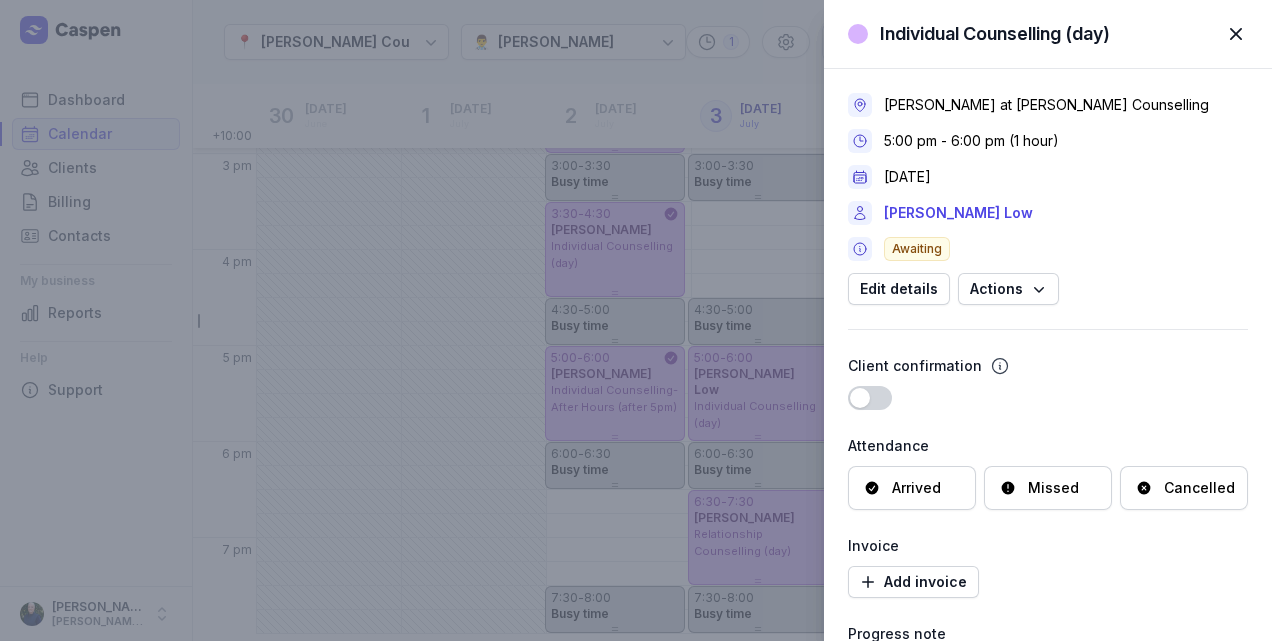 click on "Arrived" at bounding box center (916, 488) 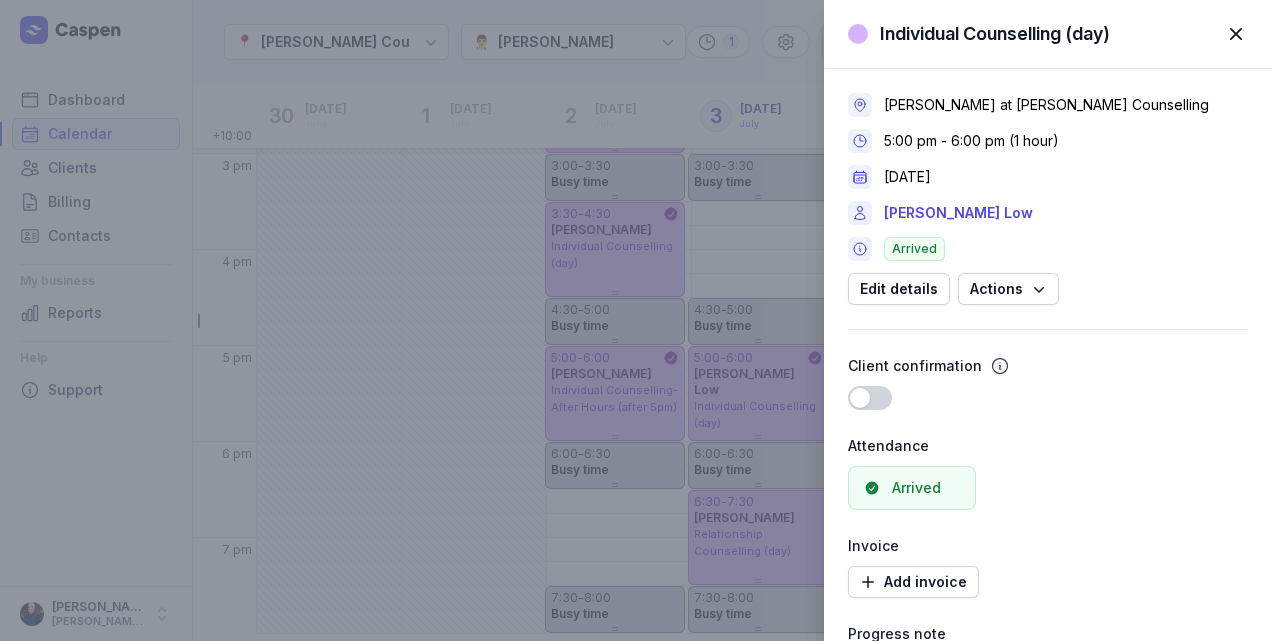 click at bounding box center [1236, 34] 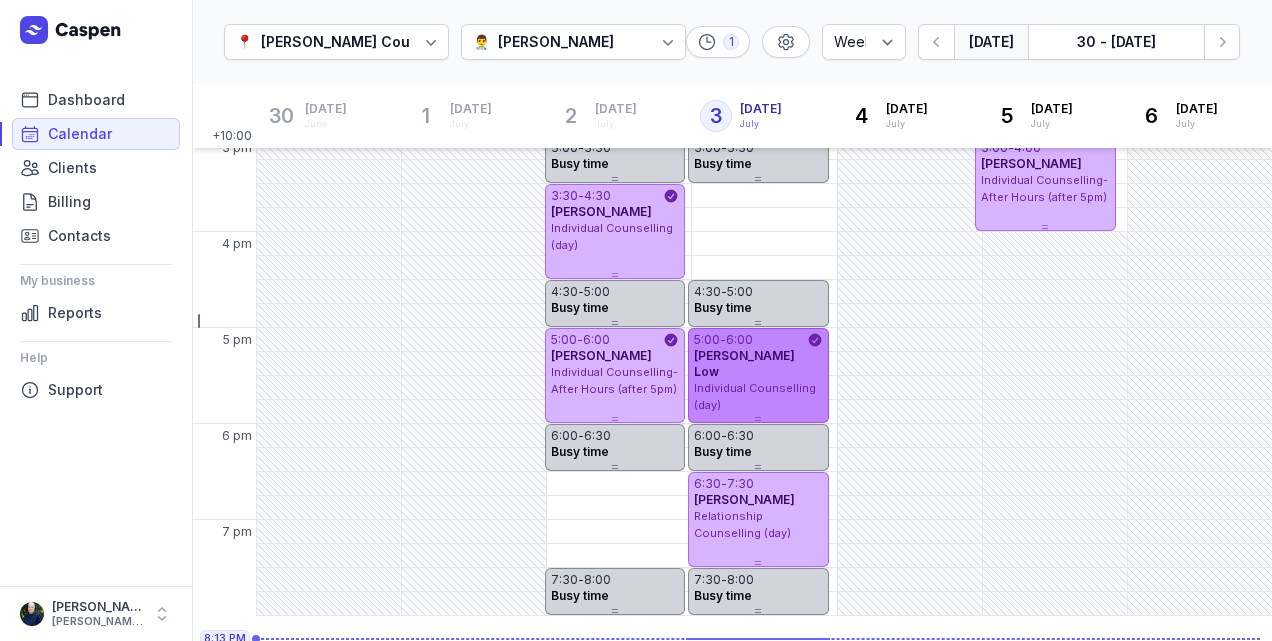 scroll, scrollTop: 690, scrollLeft: 0, axis: vertical 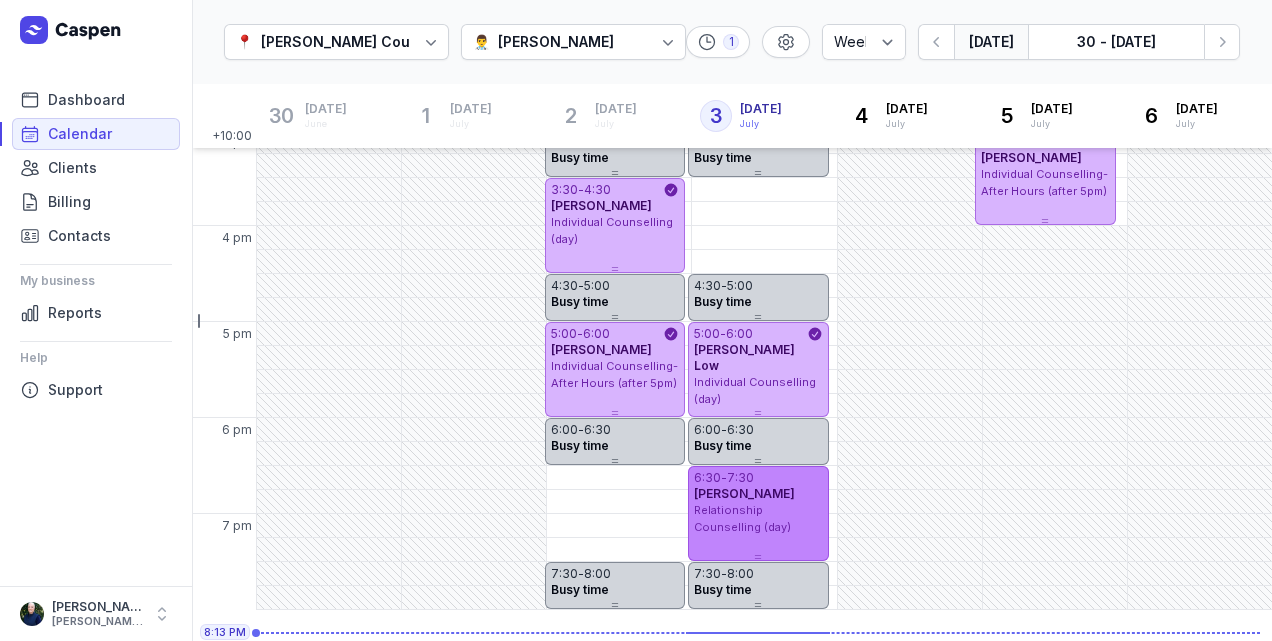 click on "Relationship Counselling (day)" at bounding box center (758, 518) 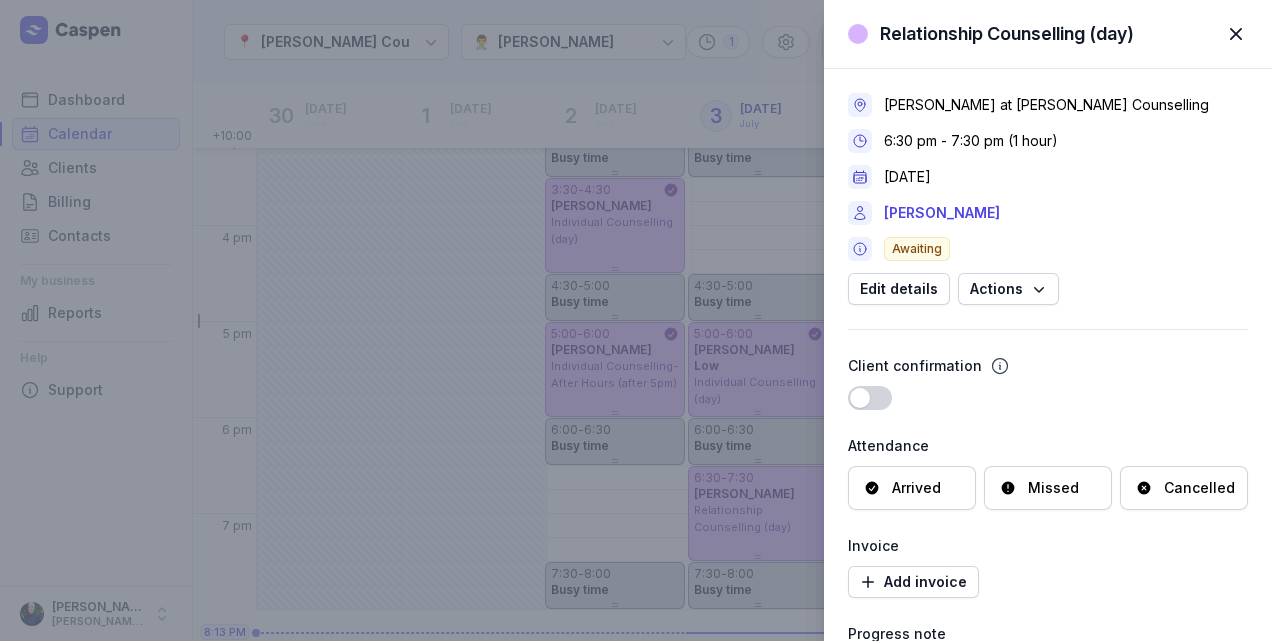 click on "Arrived" at bounding box center (912, 488) 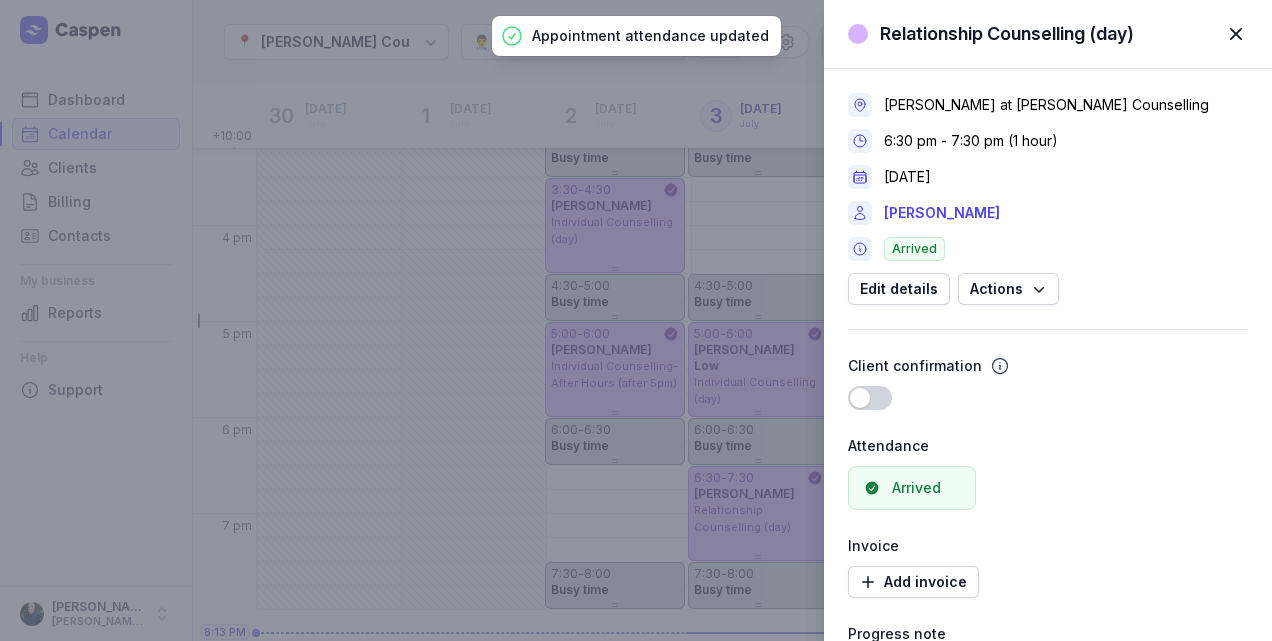 click at bounding box center (1236, 34) 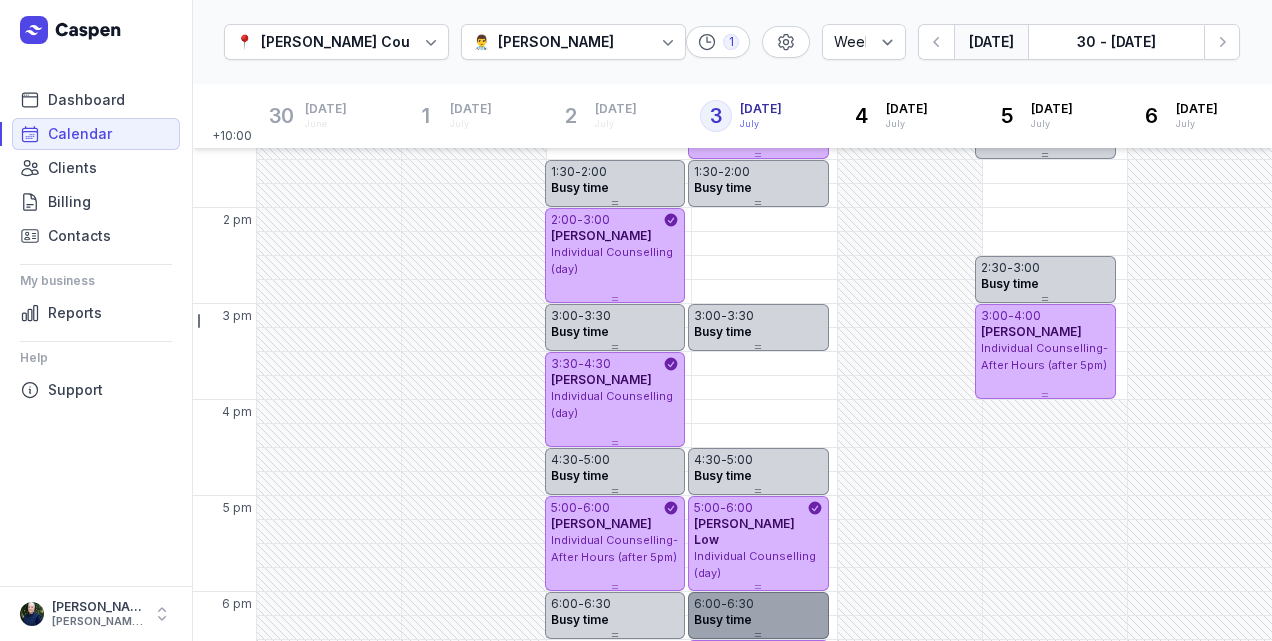 scroll, scrollTop: 623, scrollLeft: 0, axis: vertical 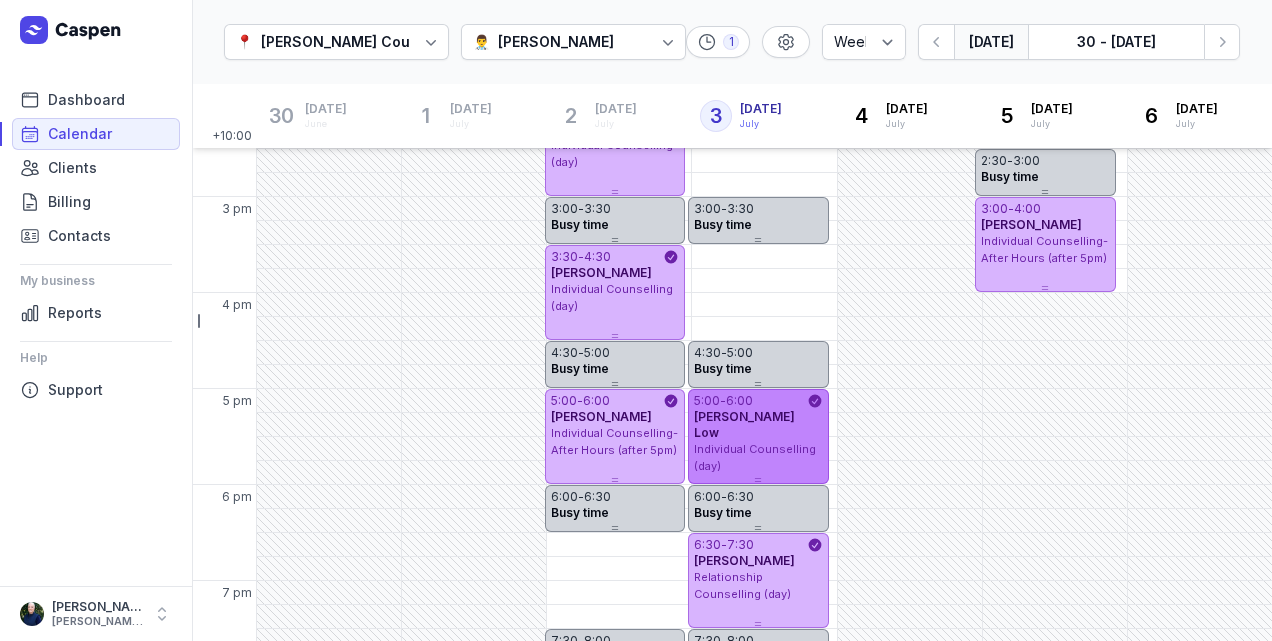 click on "[PERSON_NAME] Low" at bounding box center [744, 424] 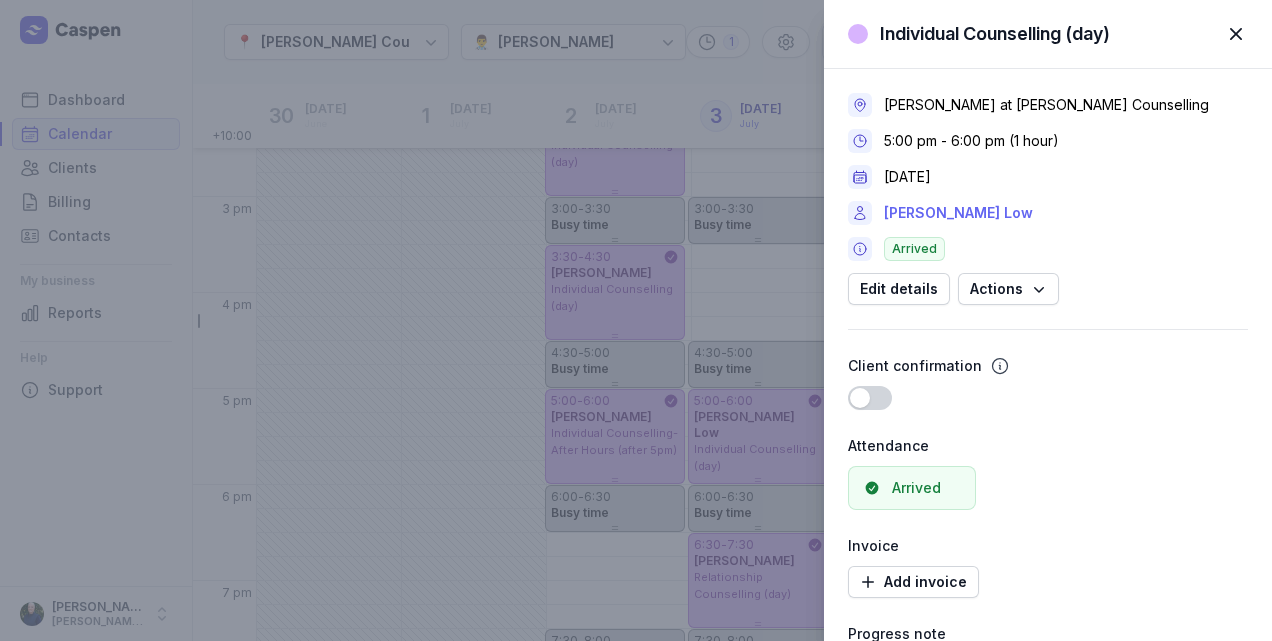 click on "[PERSON_NAME] Low" at bounding box center (958, 213) 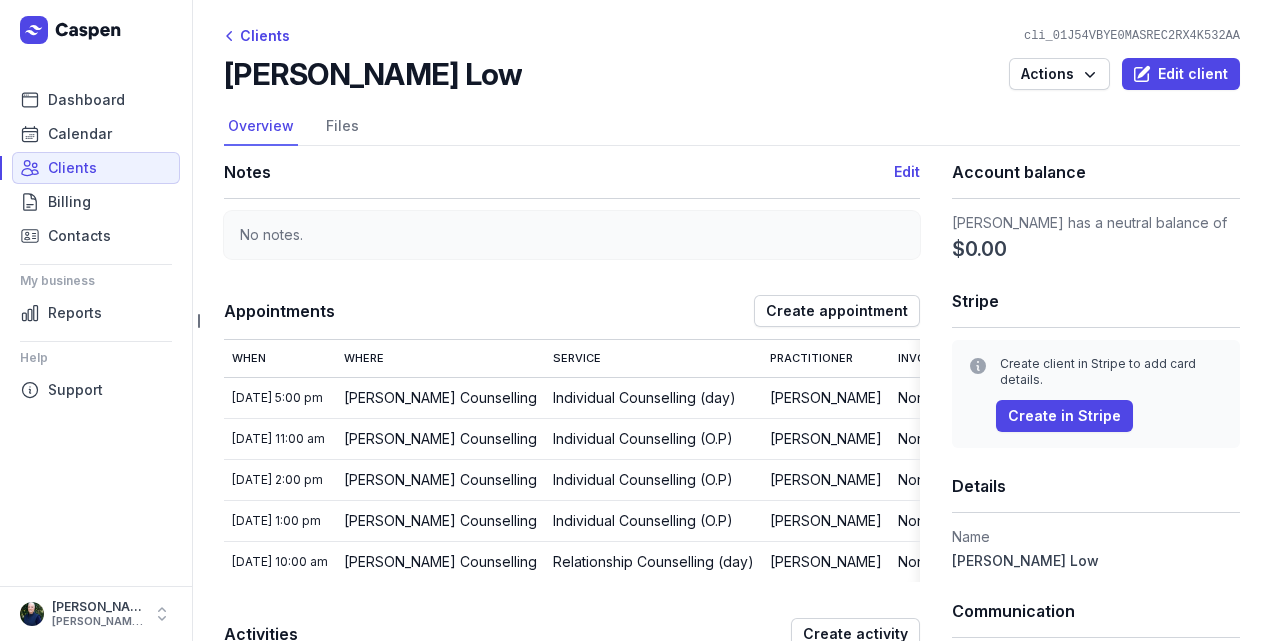 click on "Overview  Files" at bounding box center (732, 127) 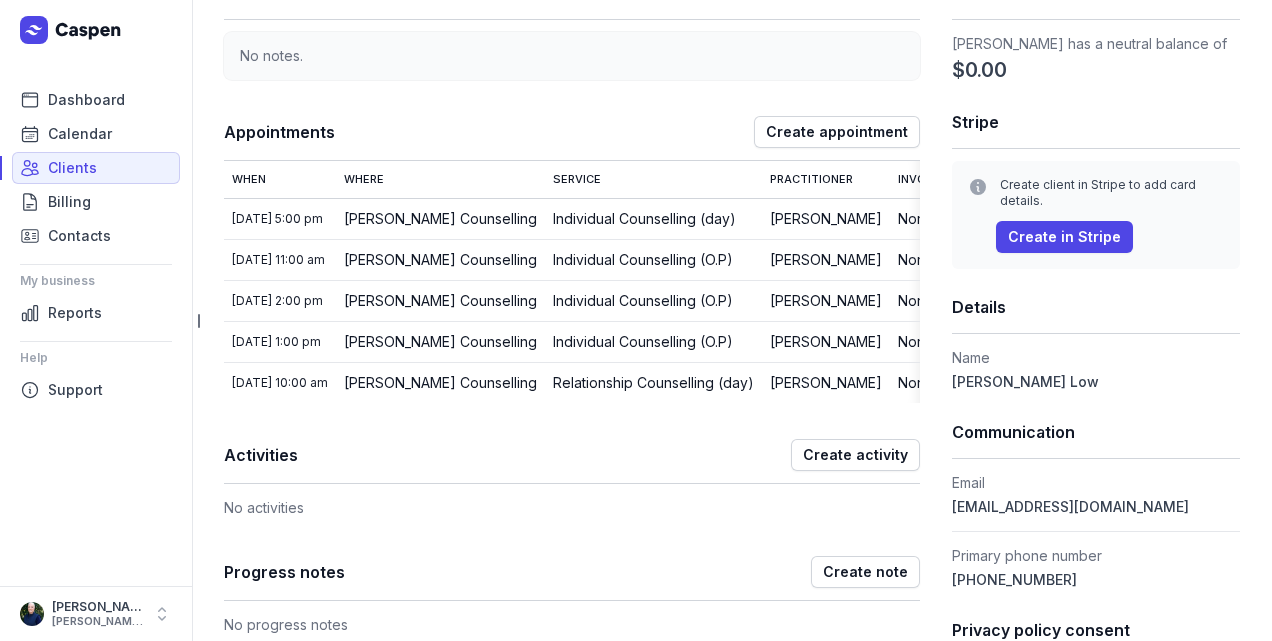 scroll, scrollTop: 0, scrollLeft: 0, axis: both 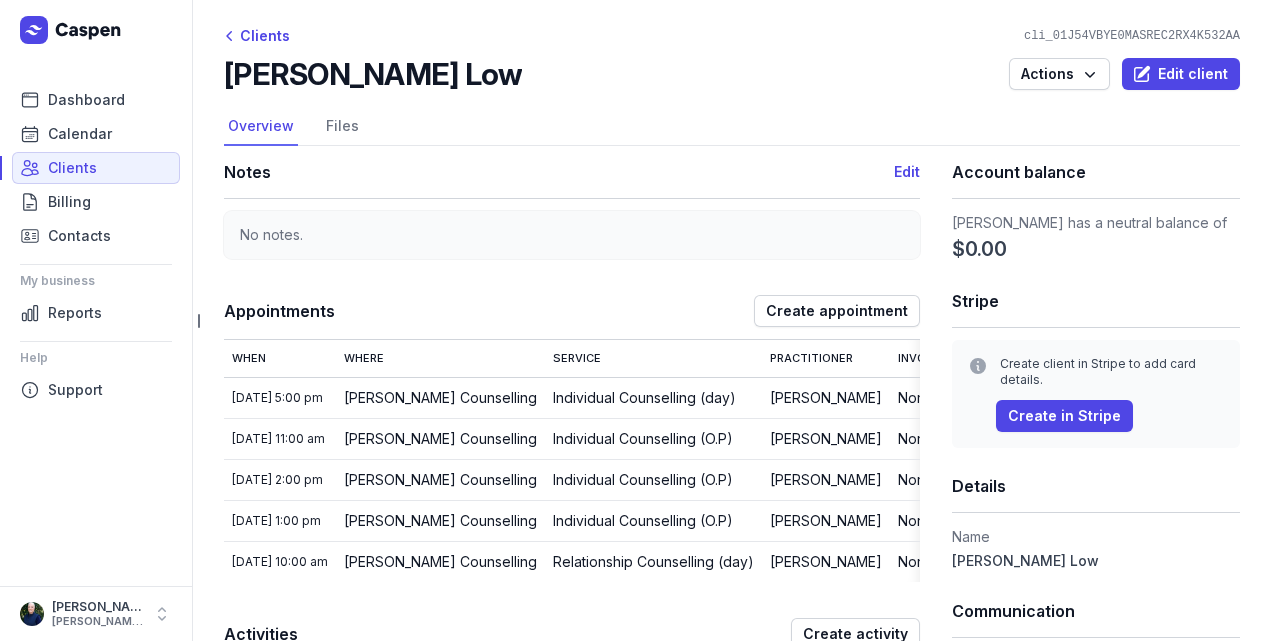 click on "[PERSON_NAME]" at bounding box center (826, 397) 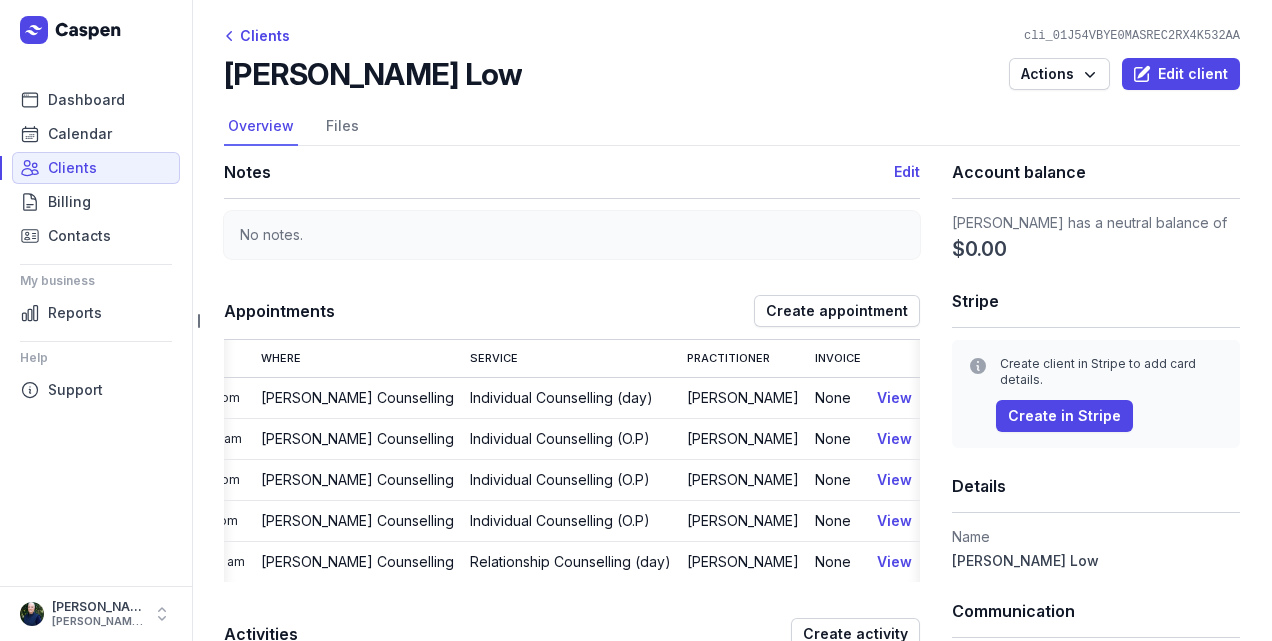 scroll, scrollTop: 0, scrollLeft: 146, axis: horizontal 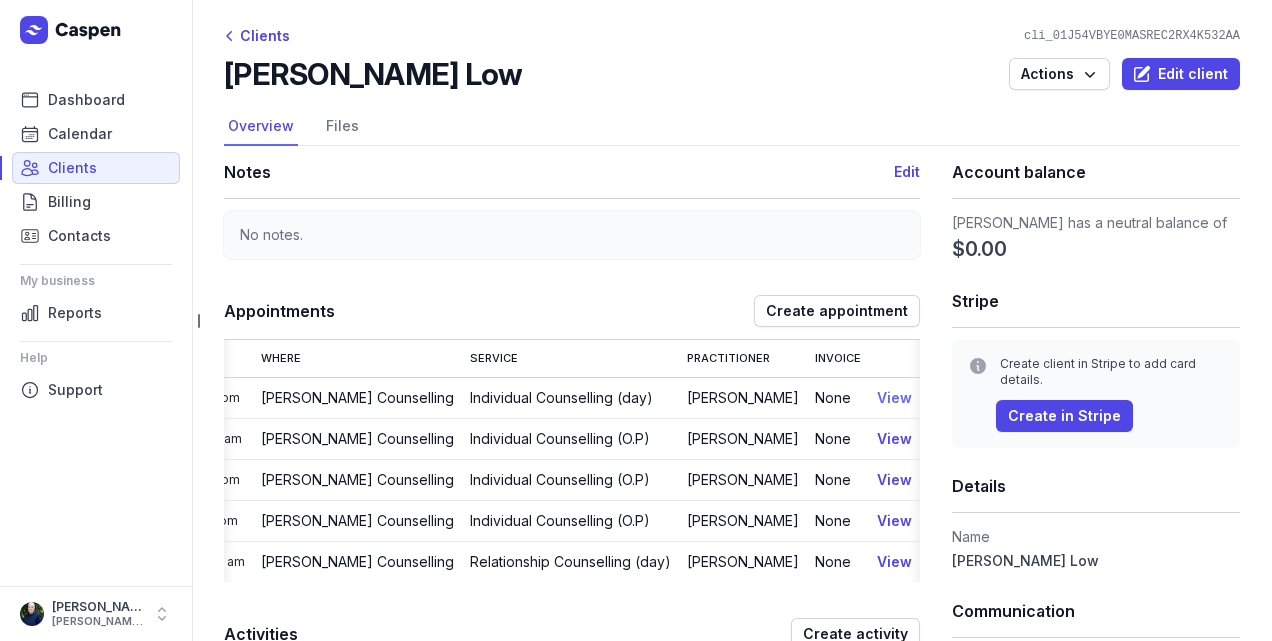 click on "View" 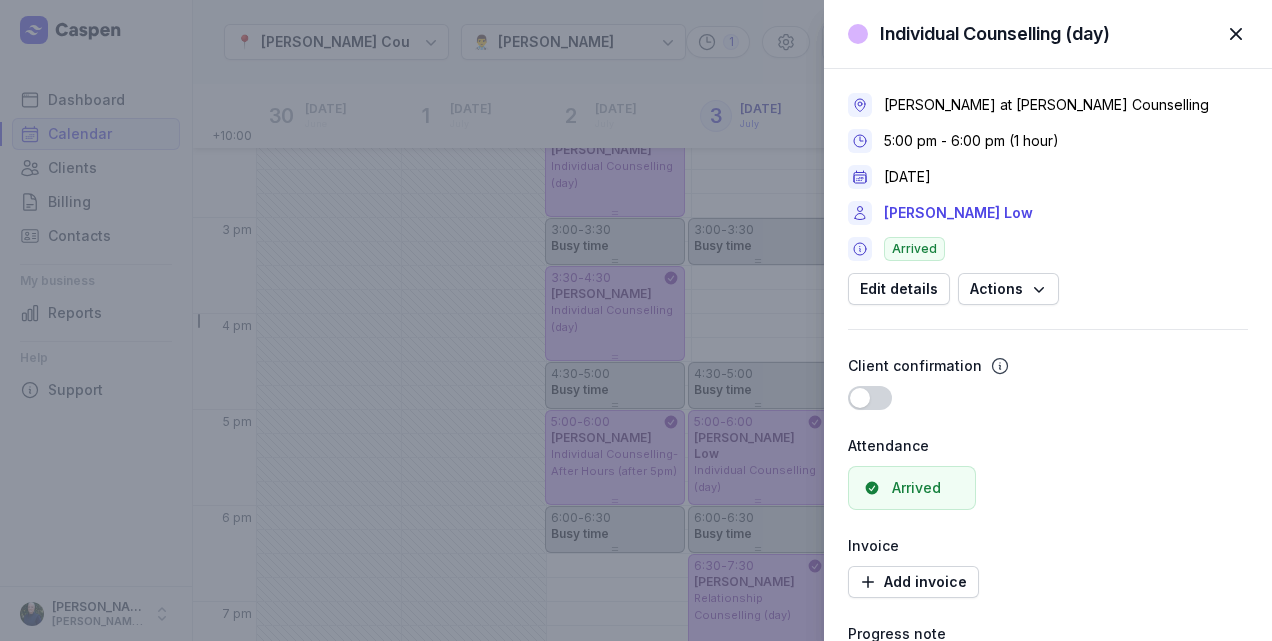 scroll, scrollTop: 658, scrollLeft: 0, axis: vertical 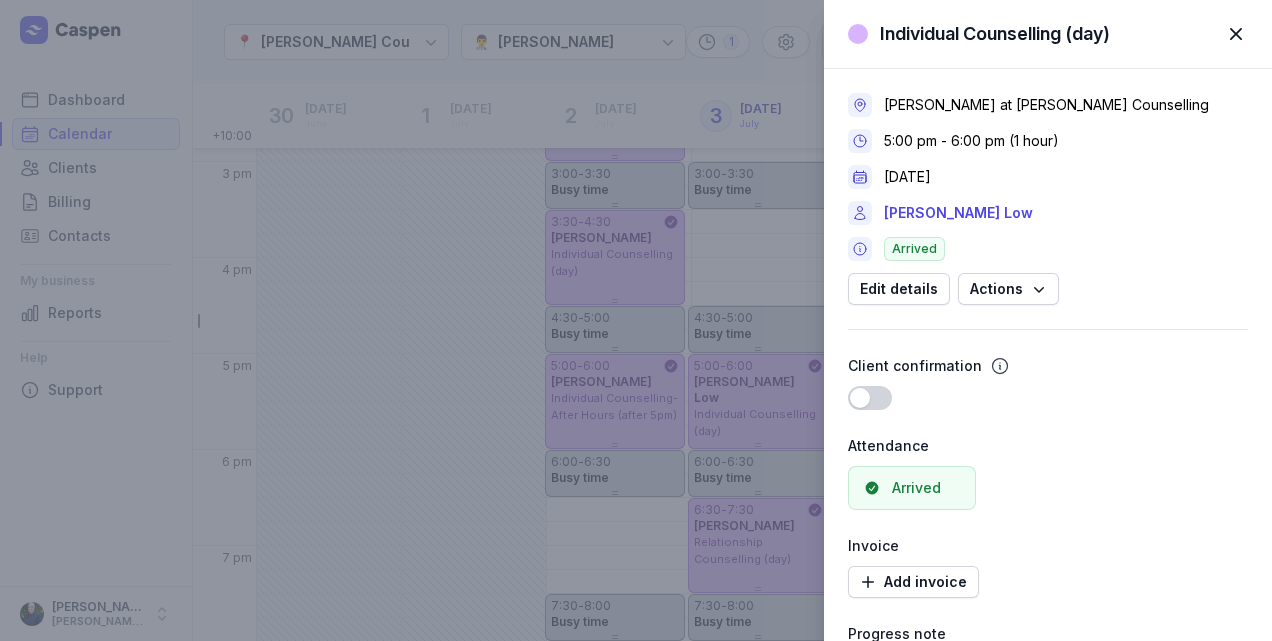 click at bounding box center (1236, 34) 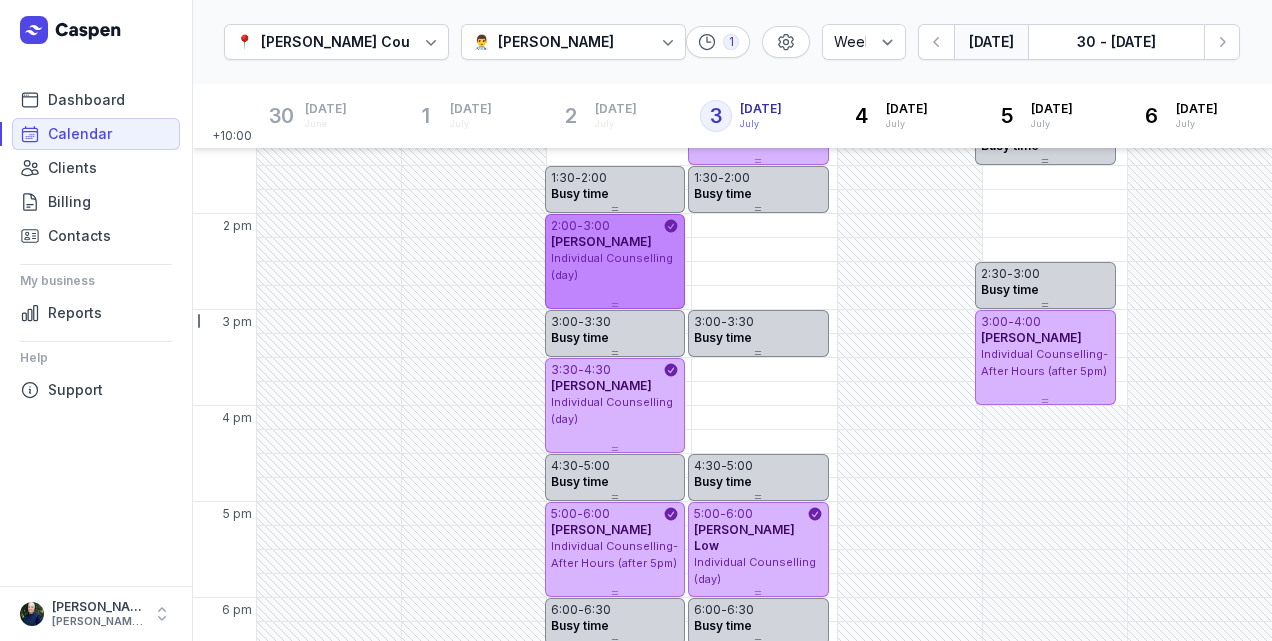 scroll, scrollTop: 492, scrollLeft: 0, axis: vertical 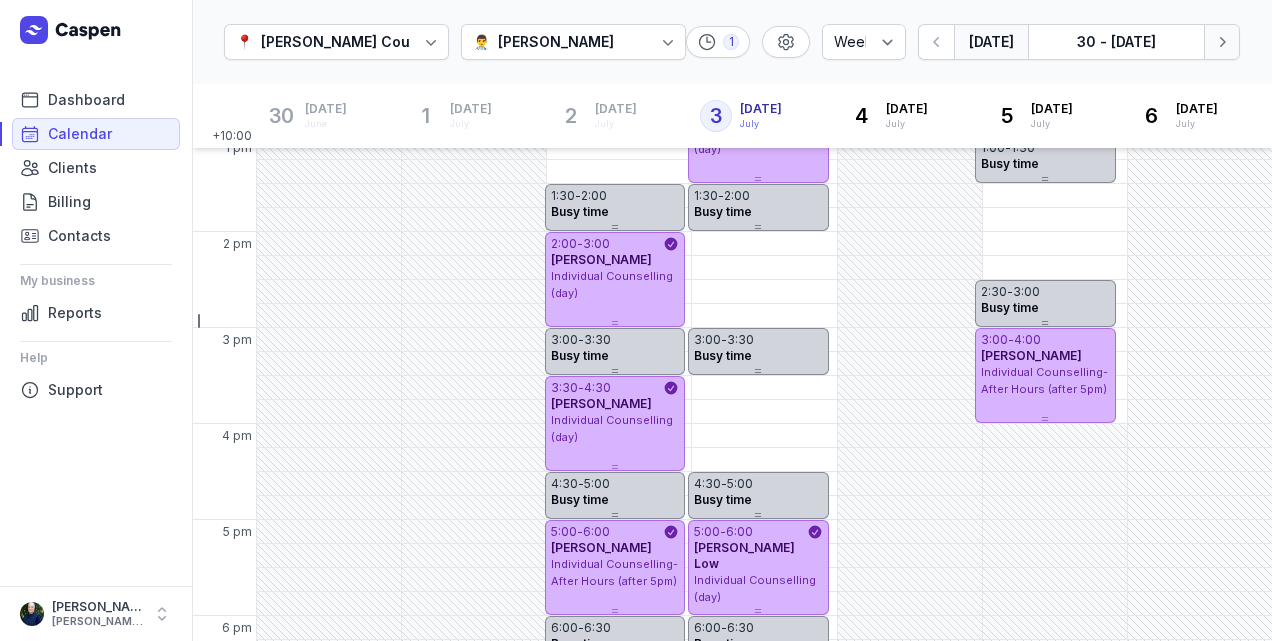 click 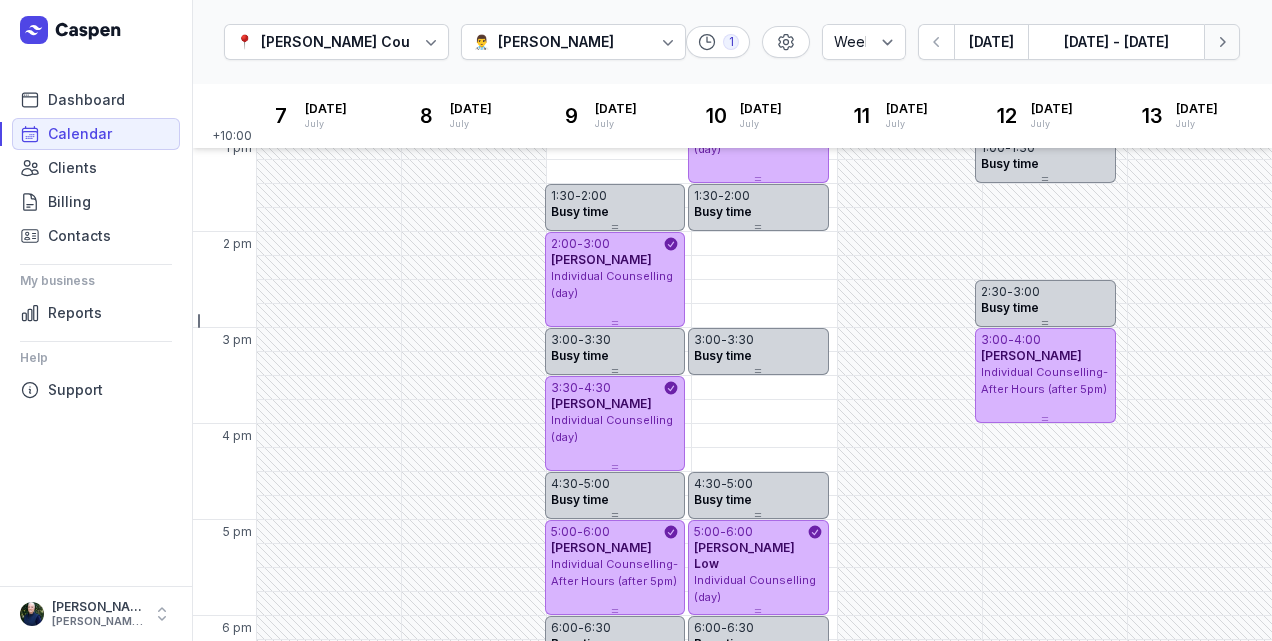 click 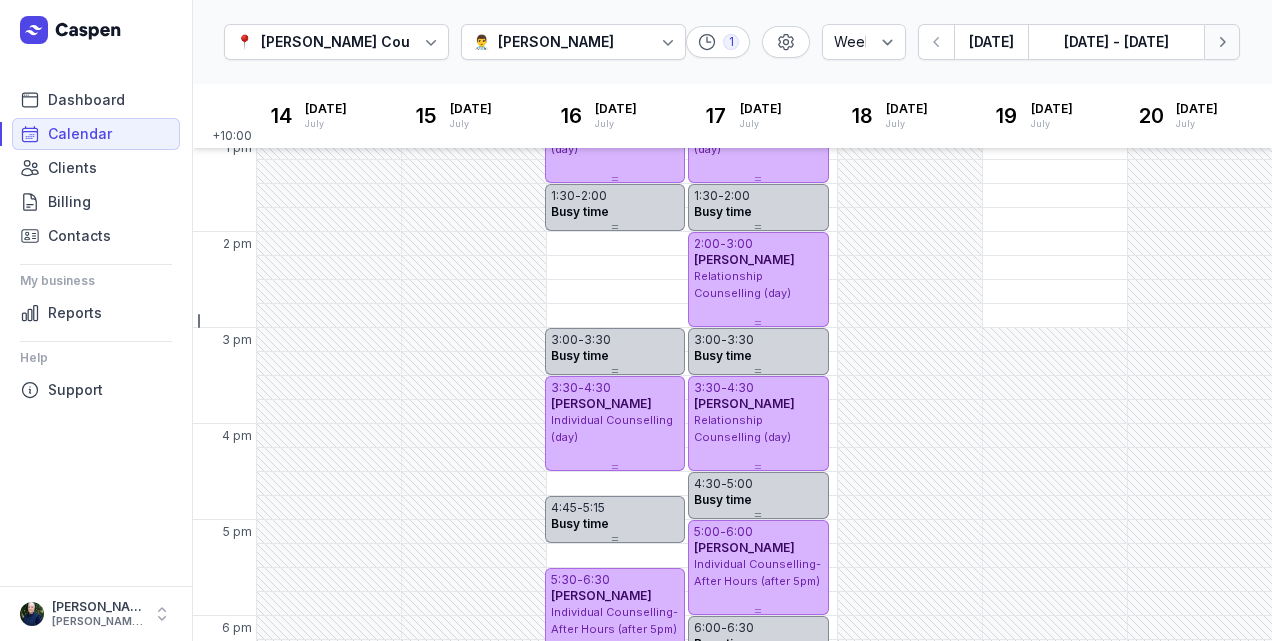 click 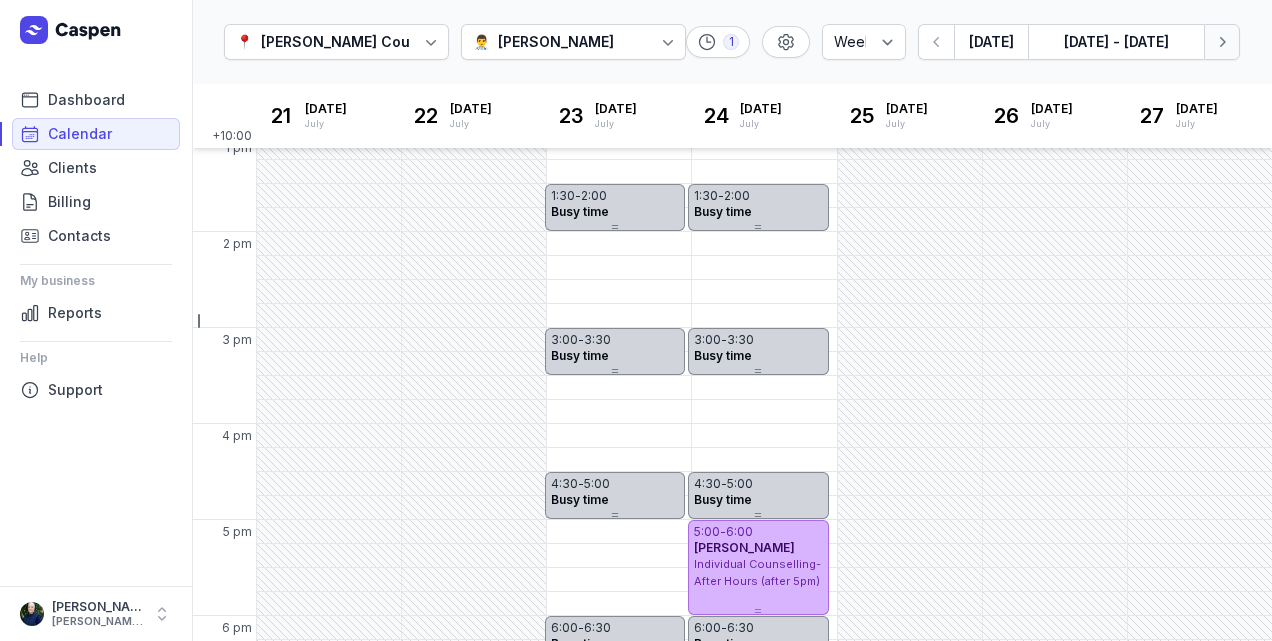 click 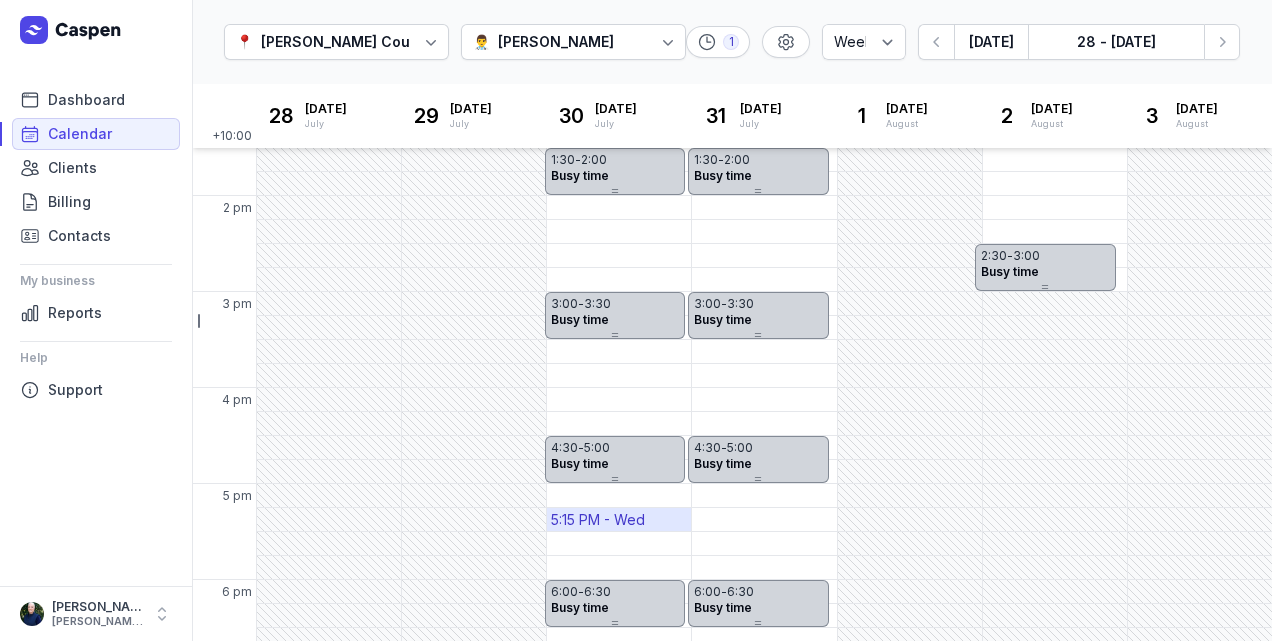 scroll, scrollTop: 492, scrollLeft: 0, axis: vertical 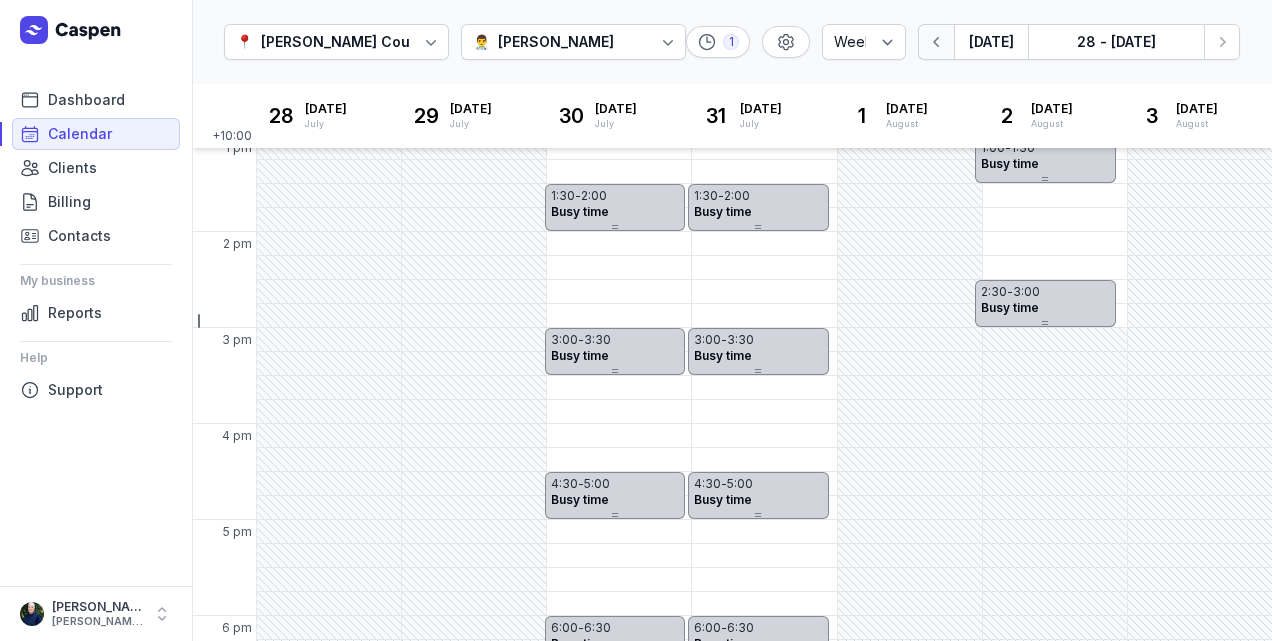 click 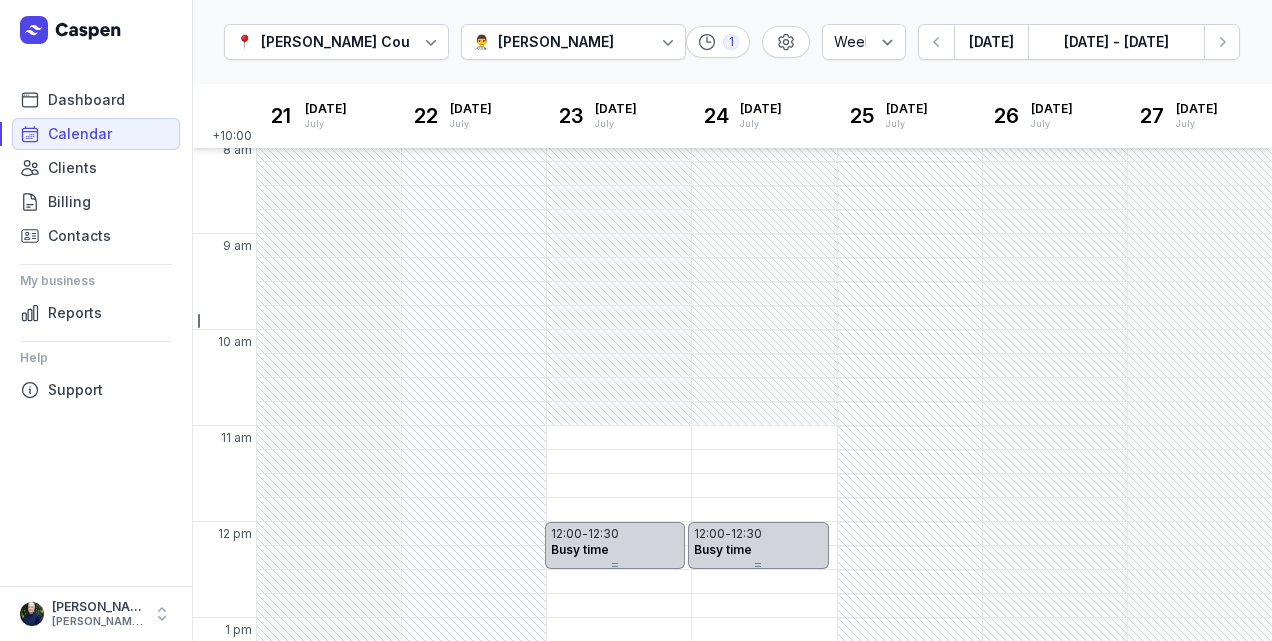 scroll, scrollTop: 0, scrollLeft: 0, axis: both 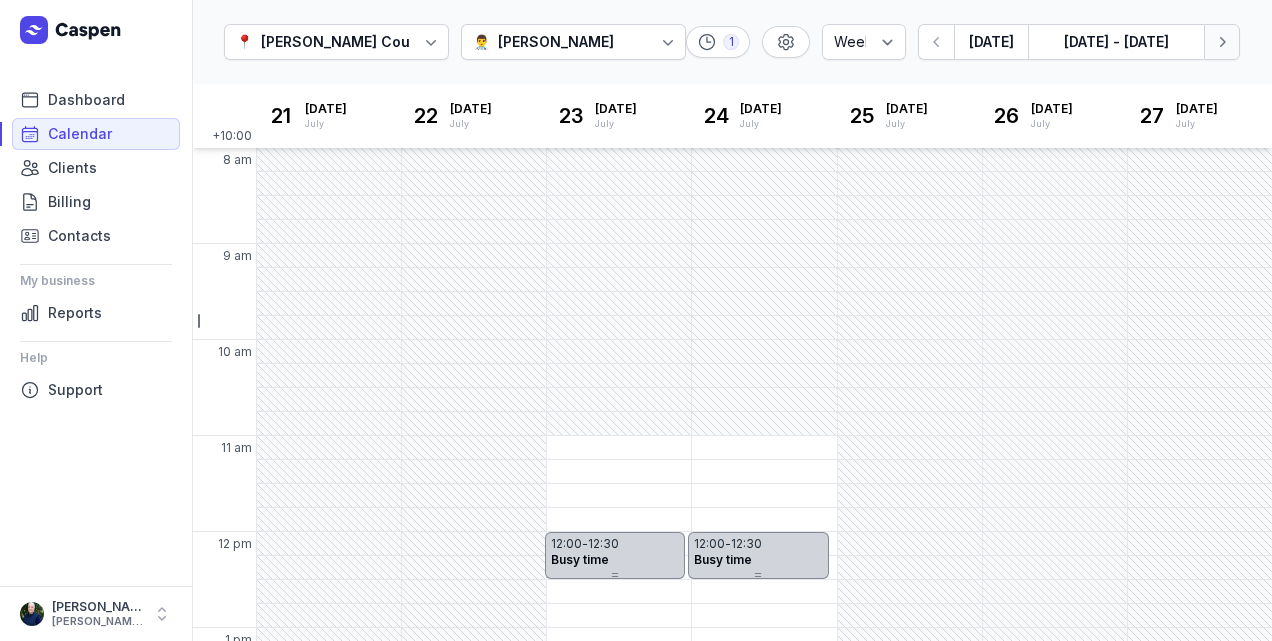 click 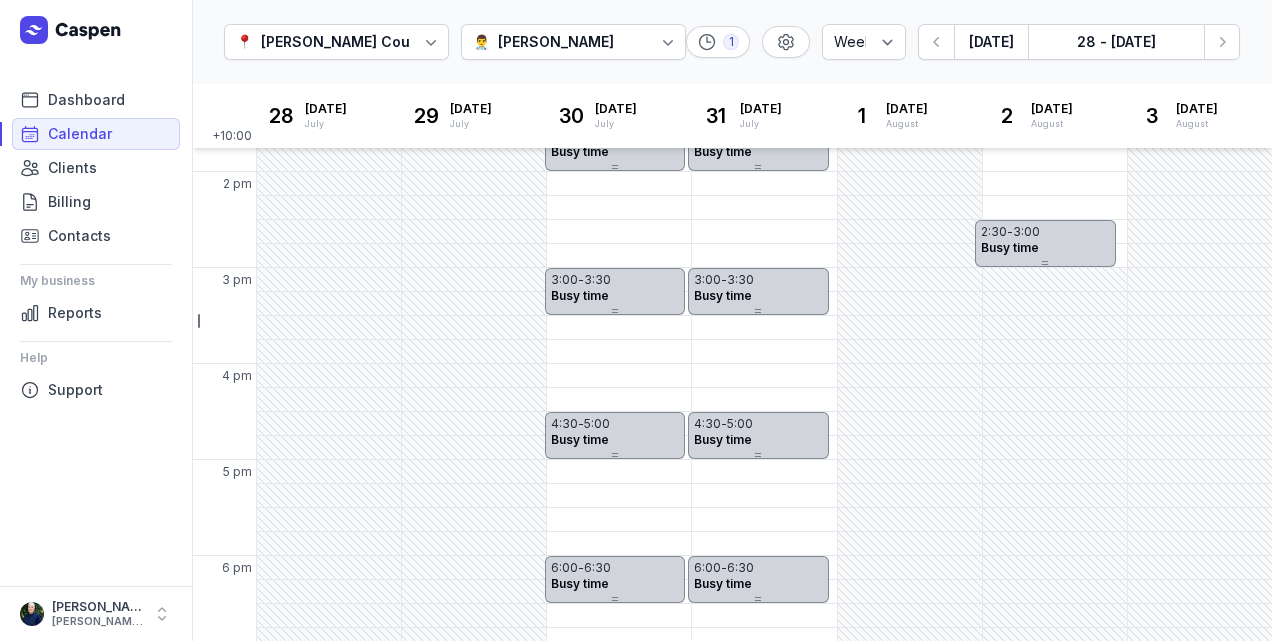scroll, scrollTop: 600, scrollLeft: 0, axis: vertical 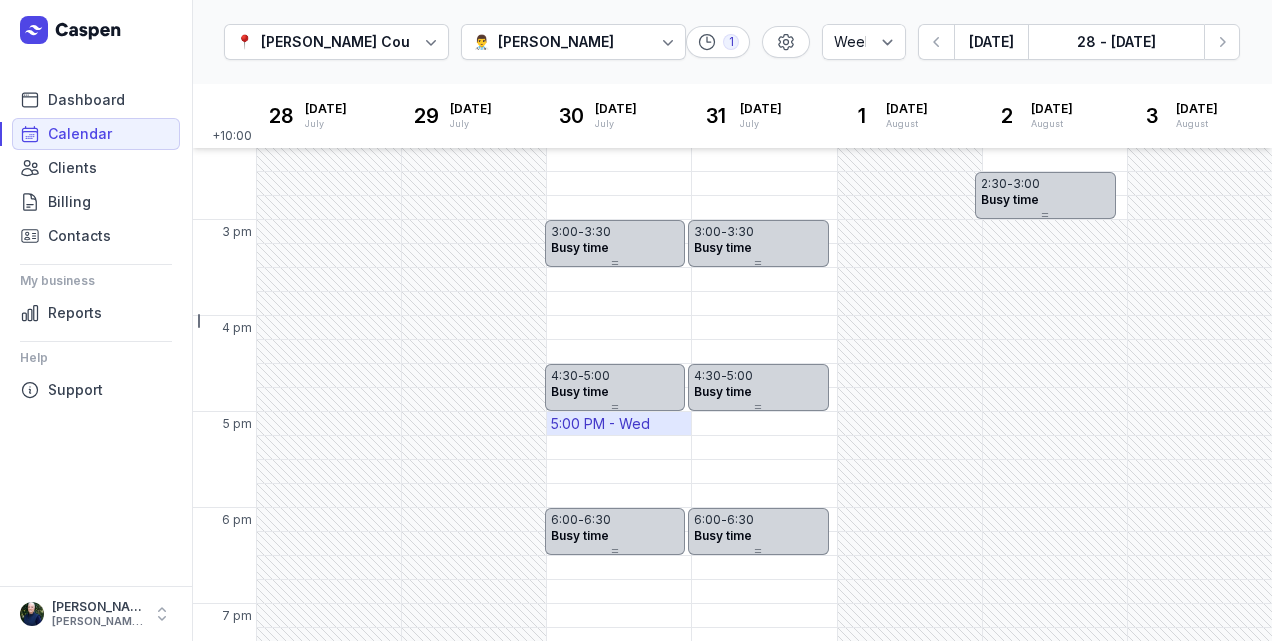 click on "5:00 PM - Wed" at bounding box center (600, 424) 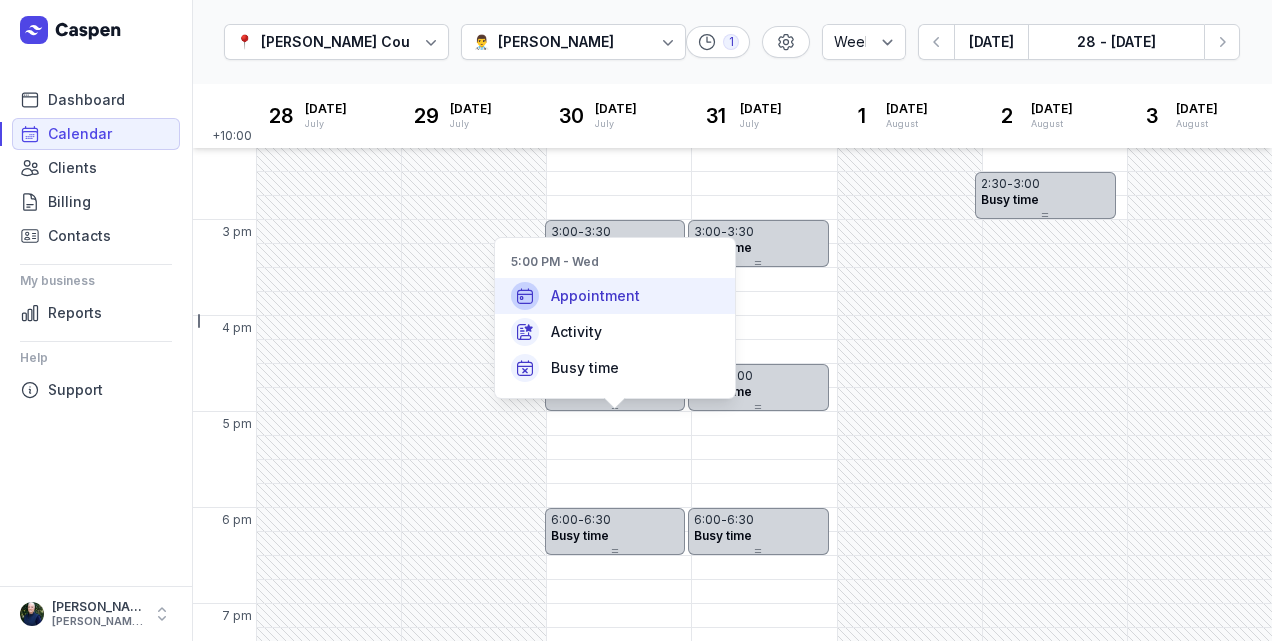 click on "Appointment" at bounding box center [595, 296] 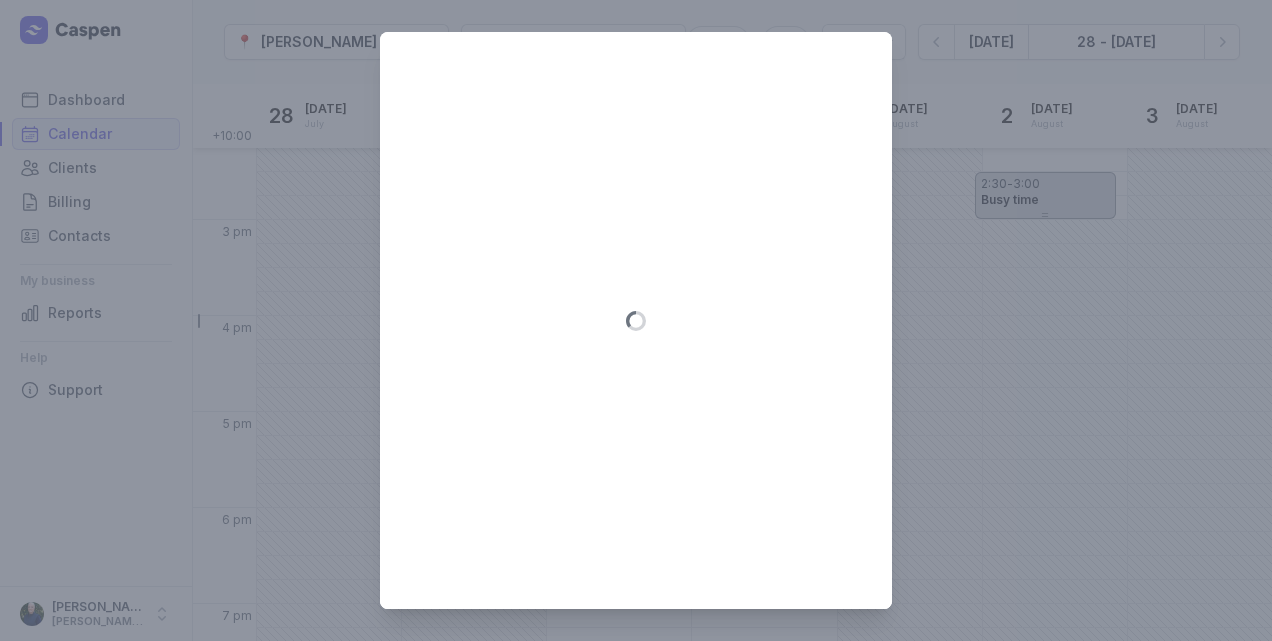 type on "[DATE]" 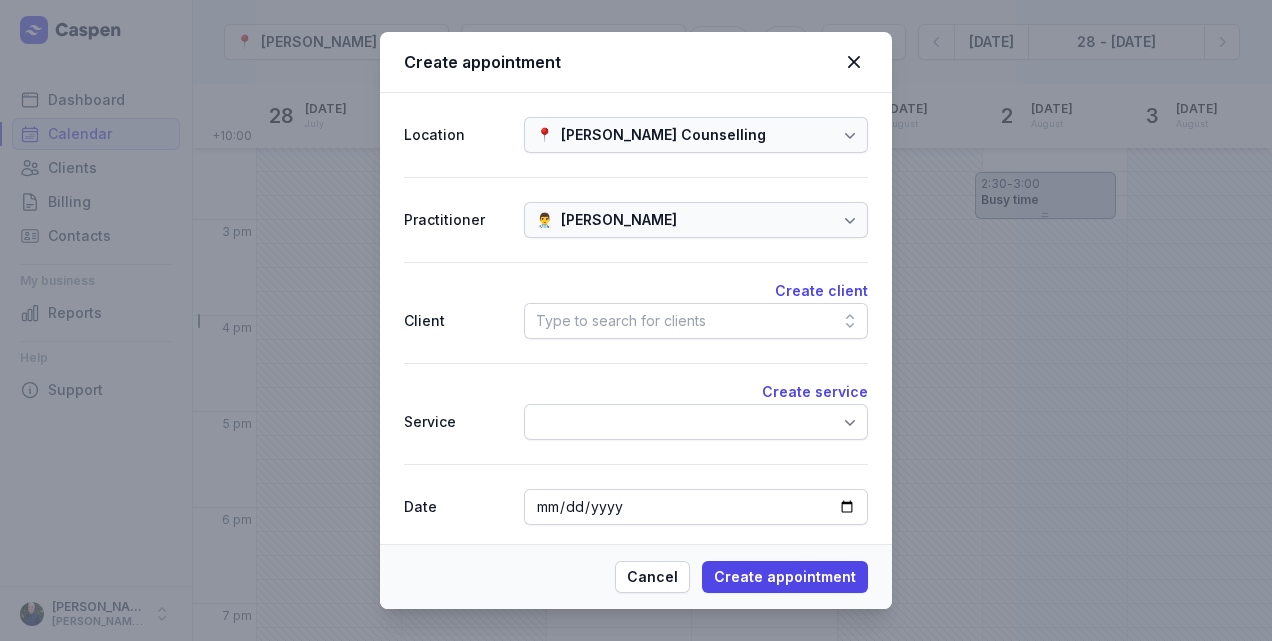 click on "Type to search for clients" 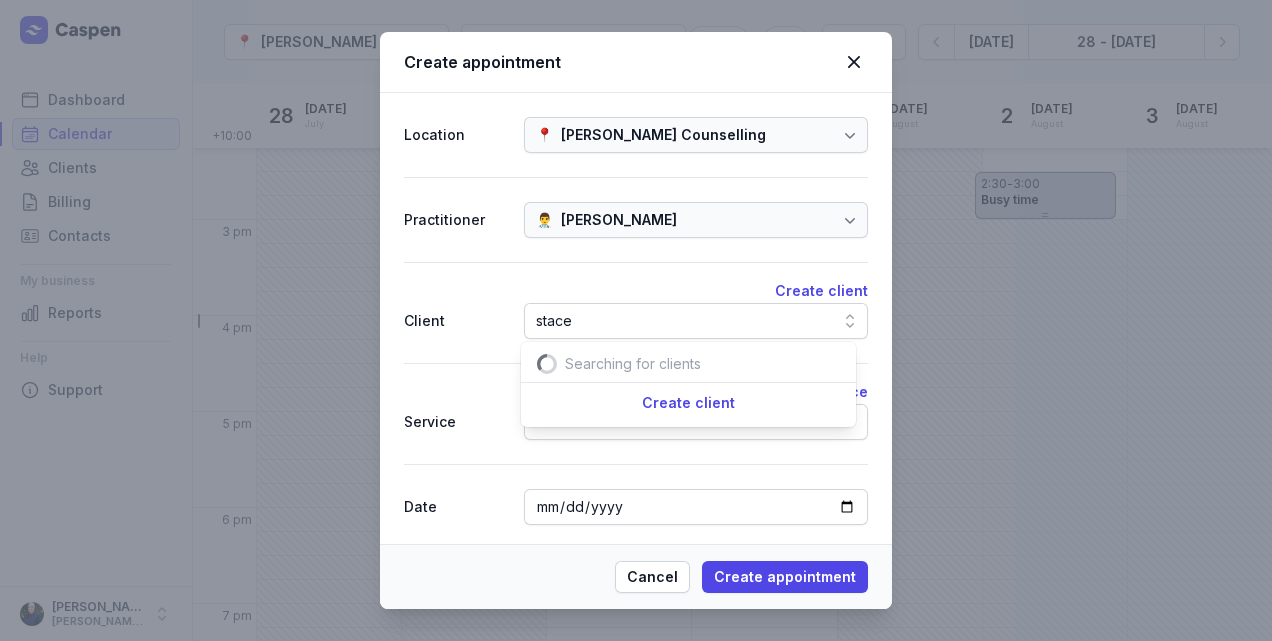 scroll, scrollTop: 0, scrollLeft: 34, axis: horizontal 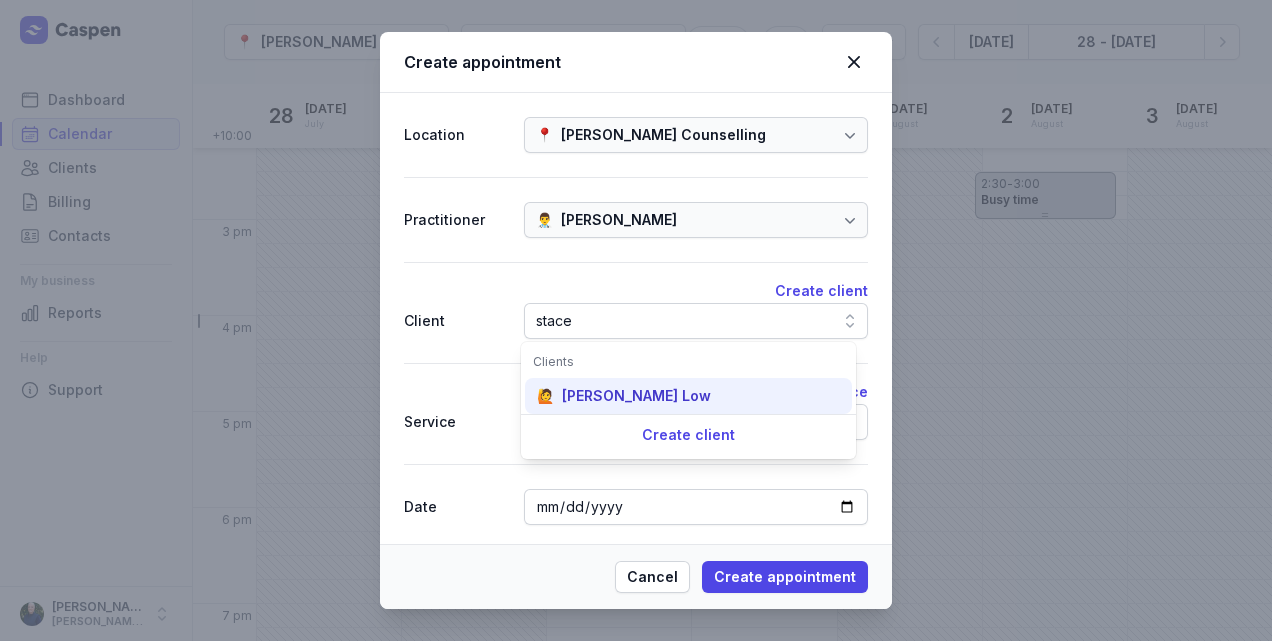 type on "stace" 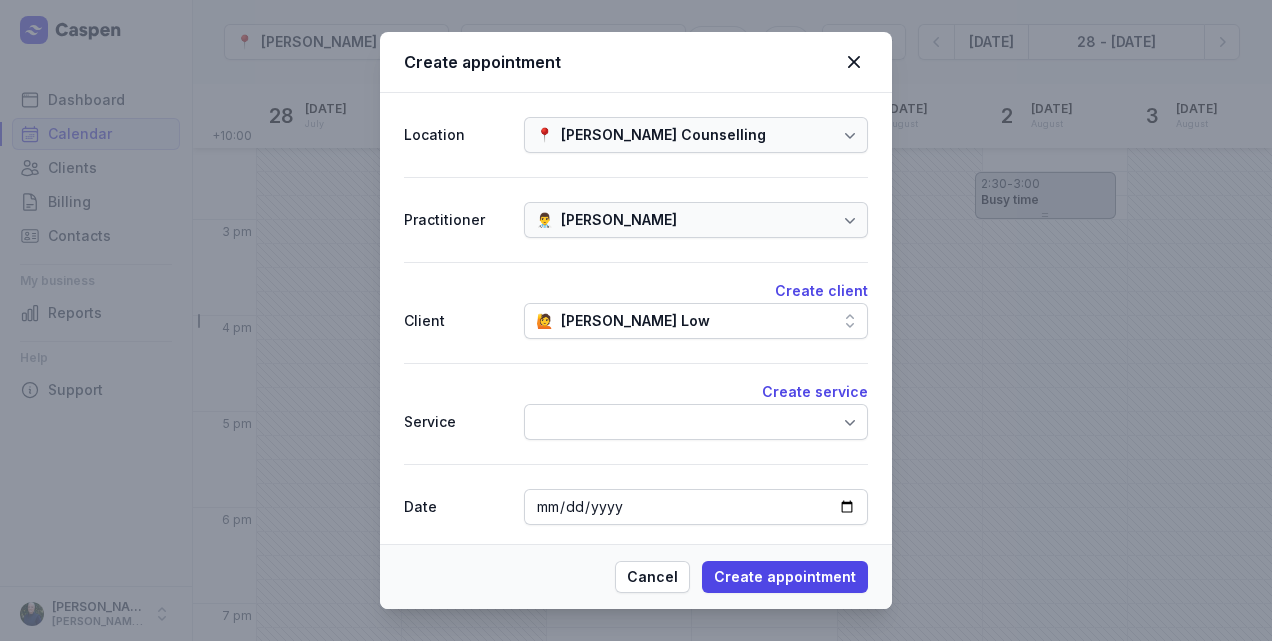 click at bounding box center (696, 422) 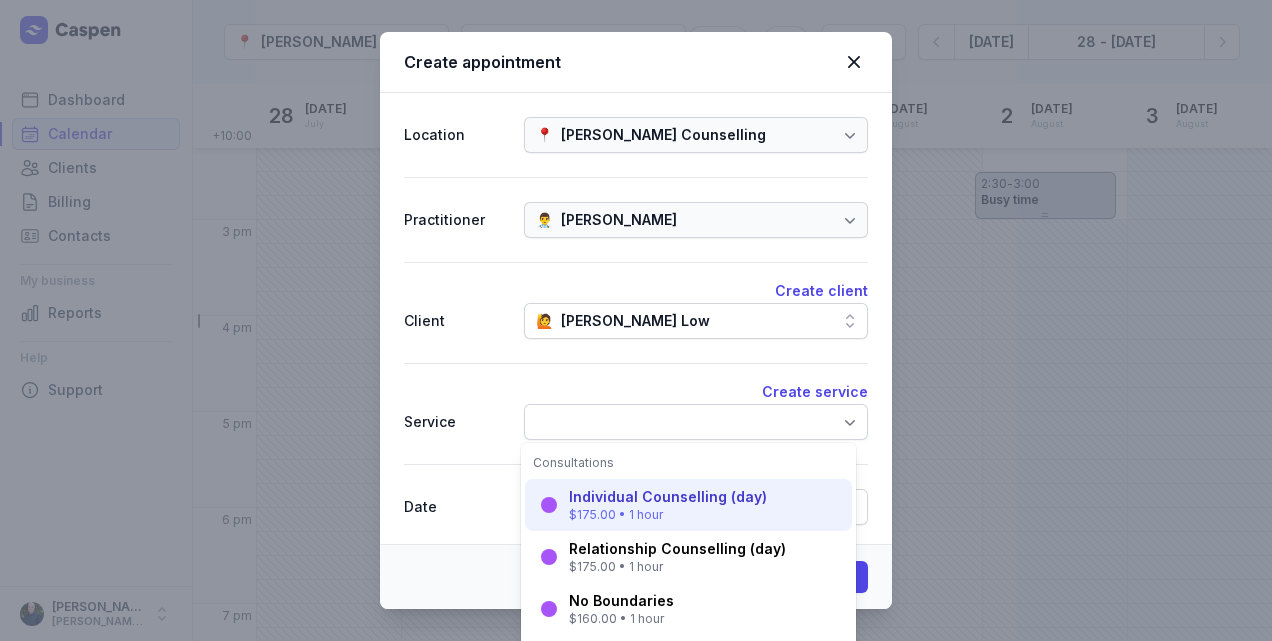 click on "$175.00 • 1 hour" at bounding box center [668, 515] 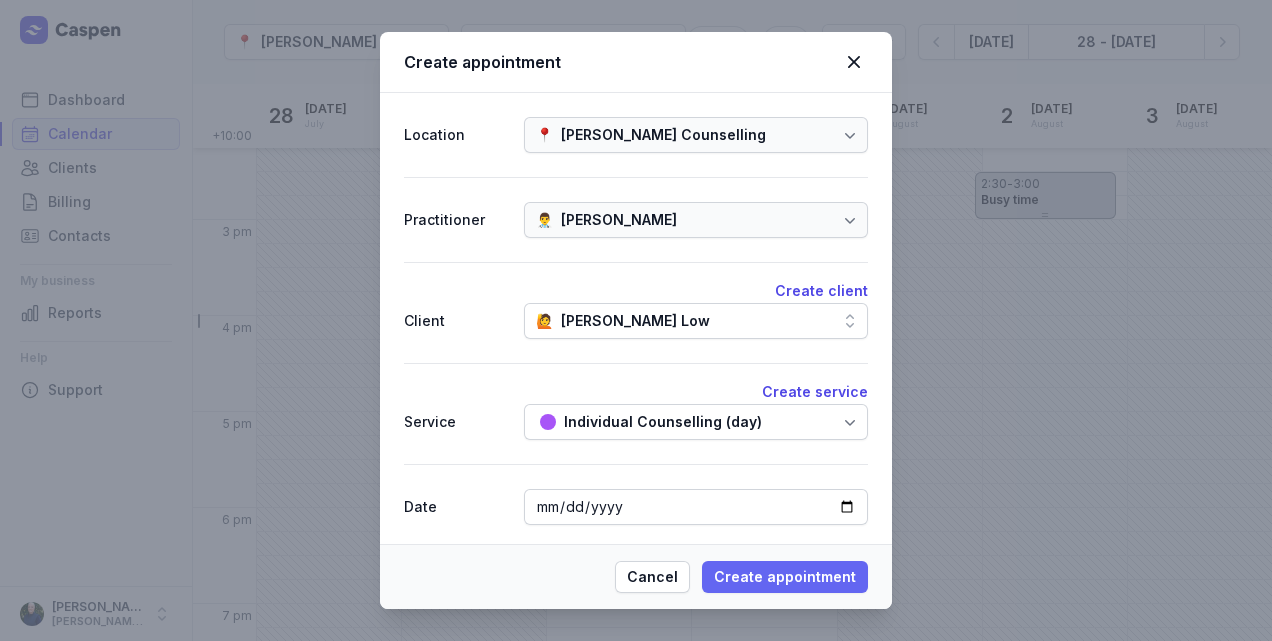 click on "Create appointment" 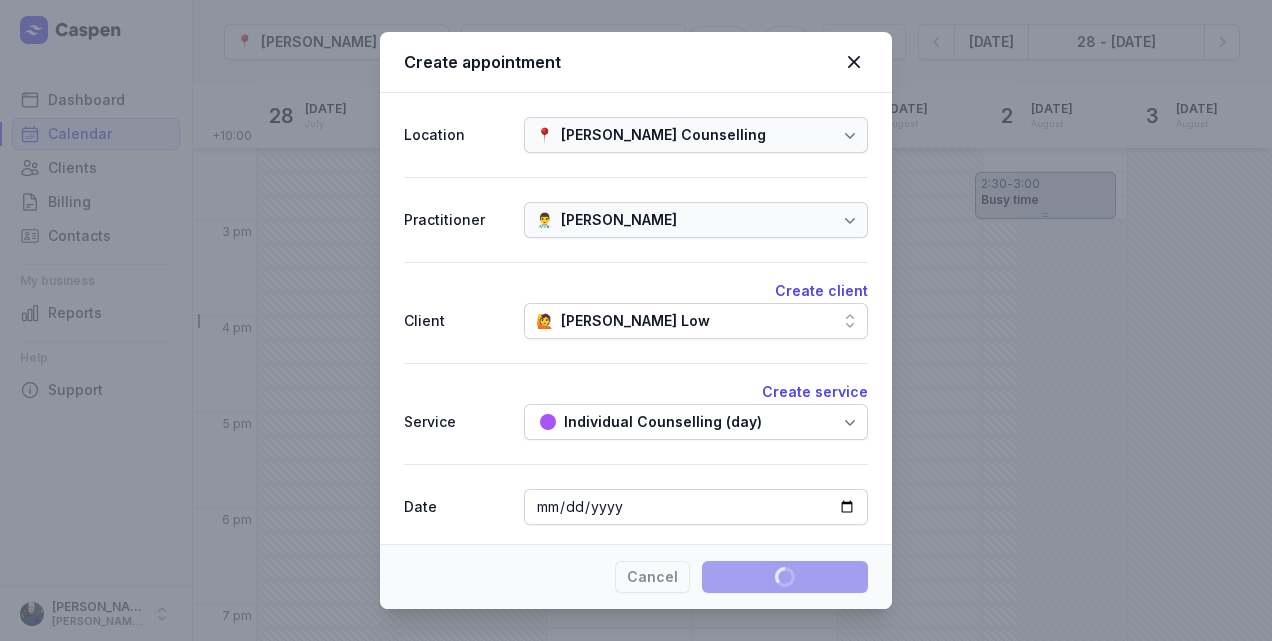 type 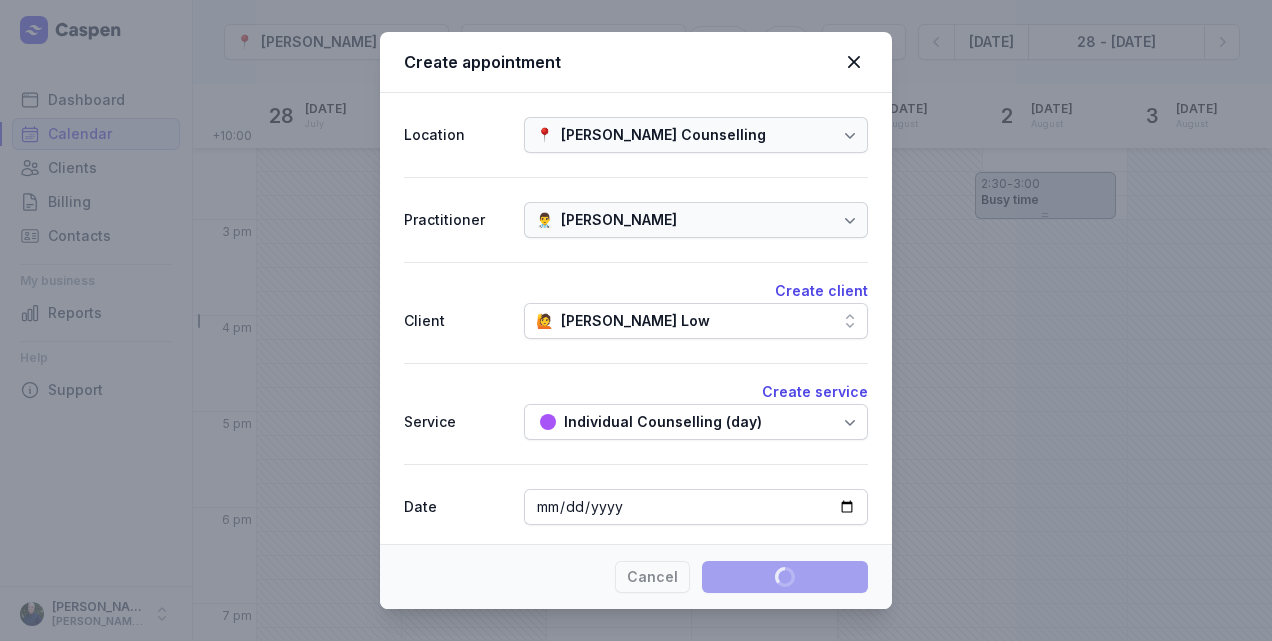 select 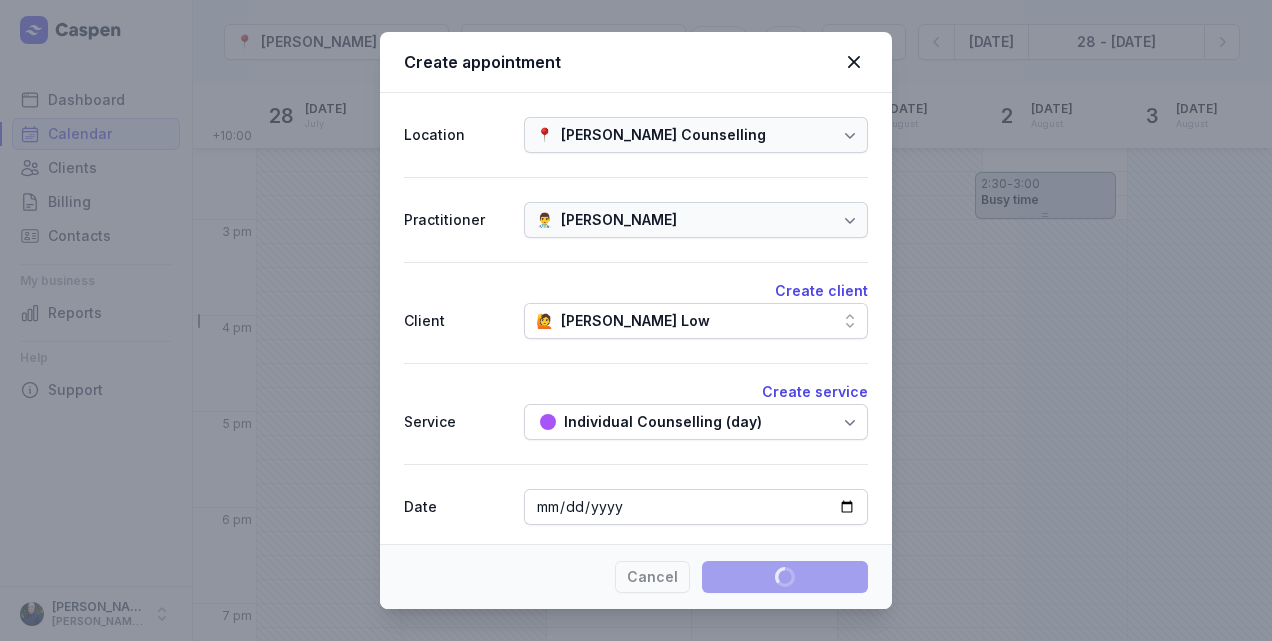 select 